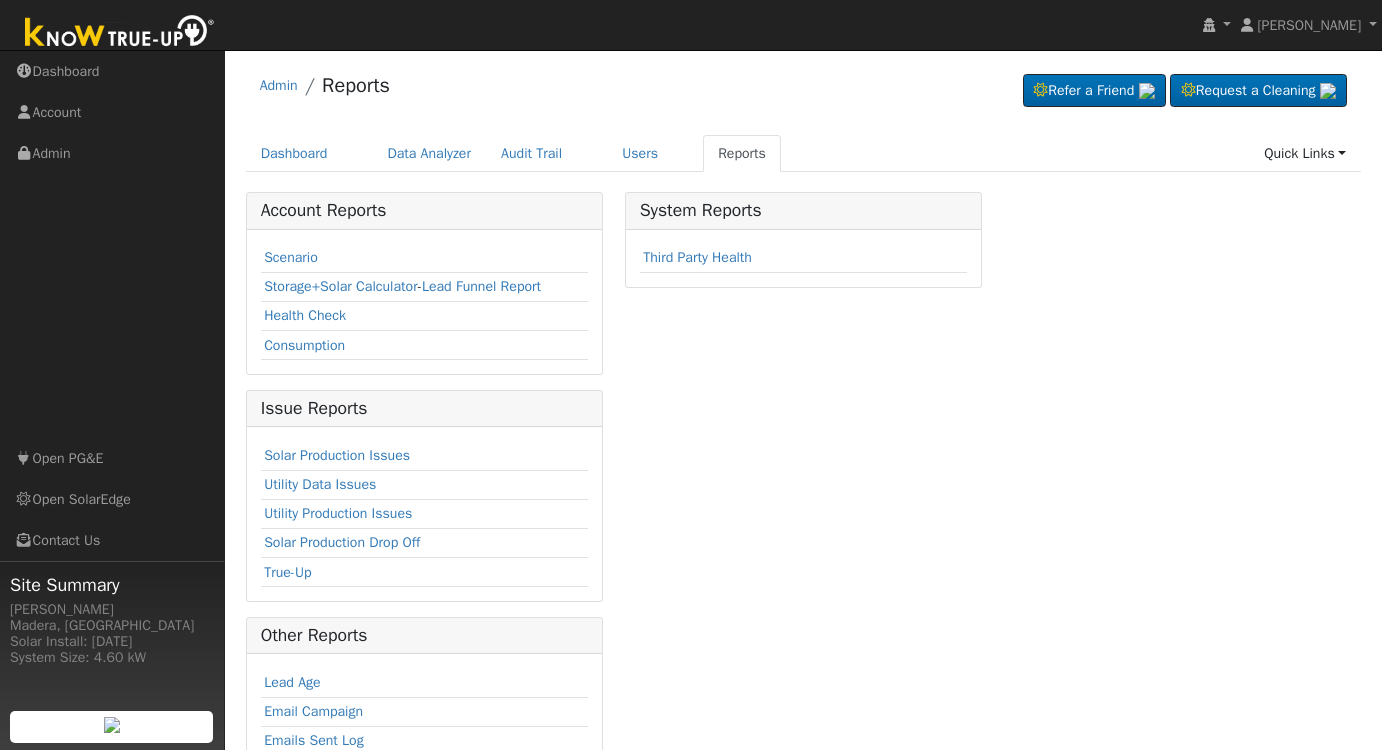 scroll, scrollTop: 0, scrollLeft: 0, axis: both 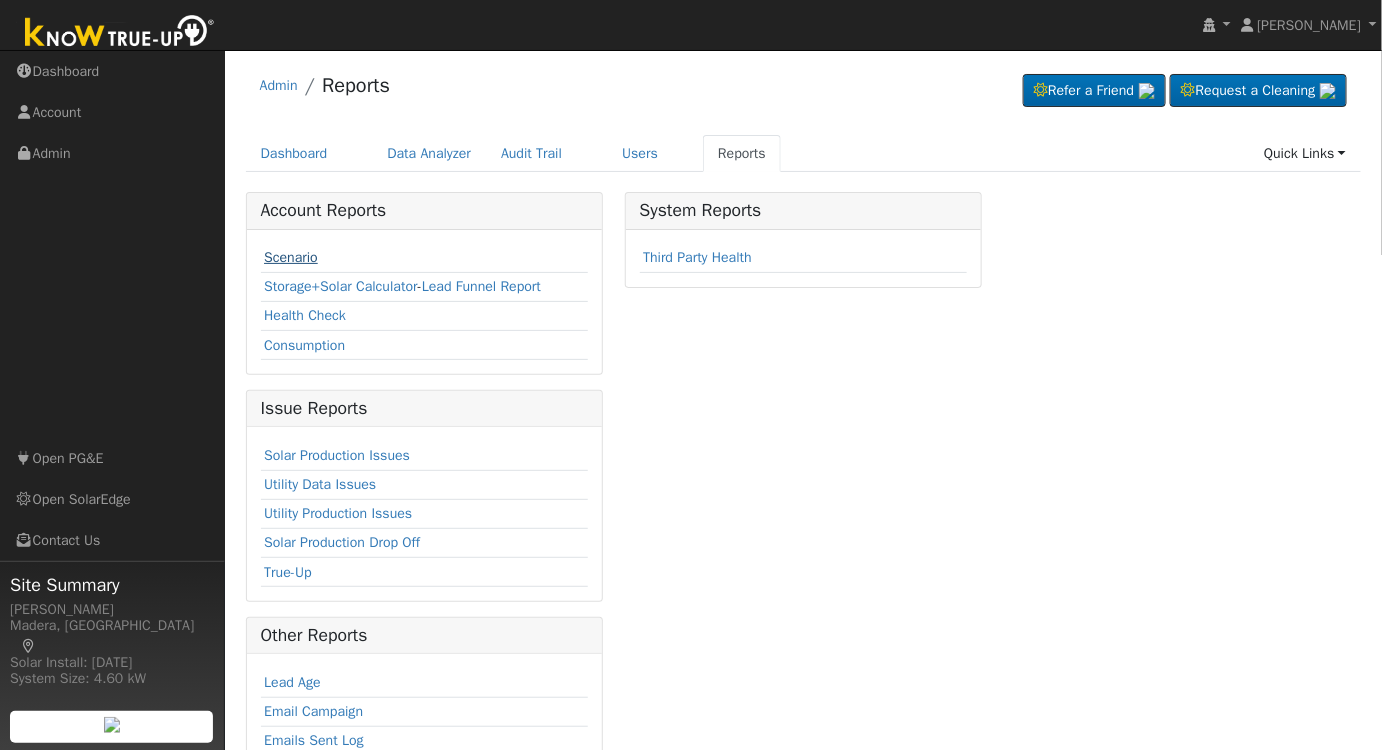 click on "Scenario" at bounding box center [291, 257] 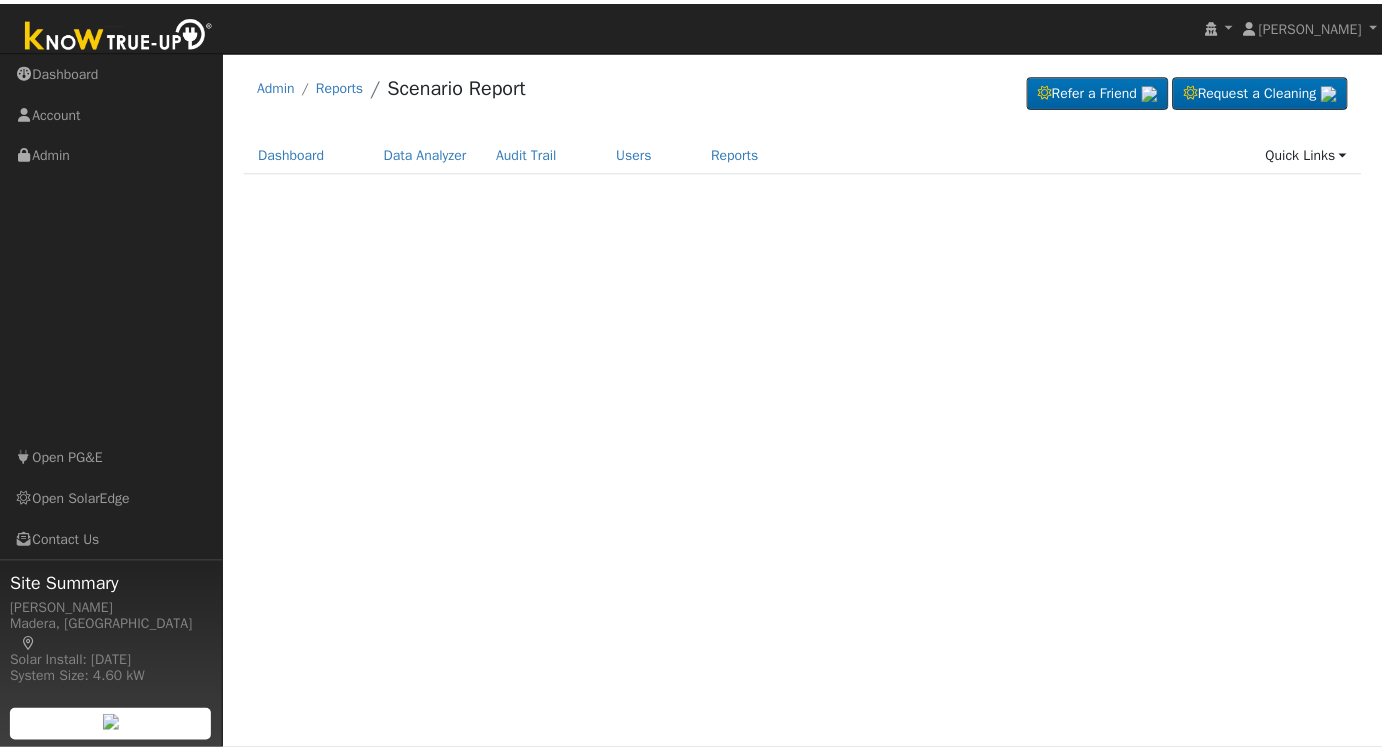 scroll, scrollTop: 0, scrollLeft: 0, axis: both 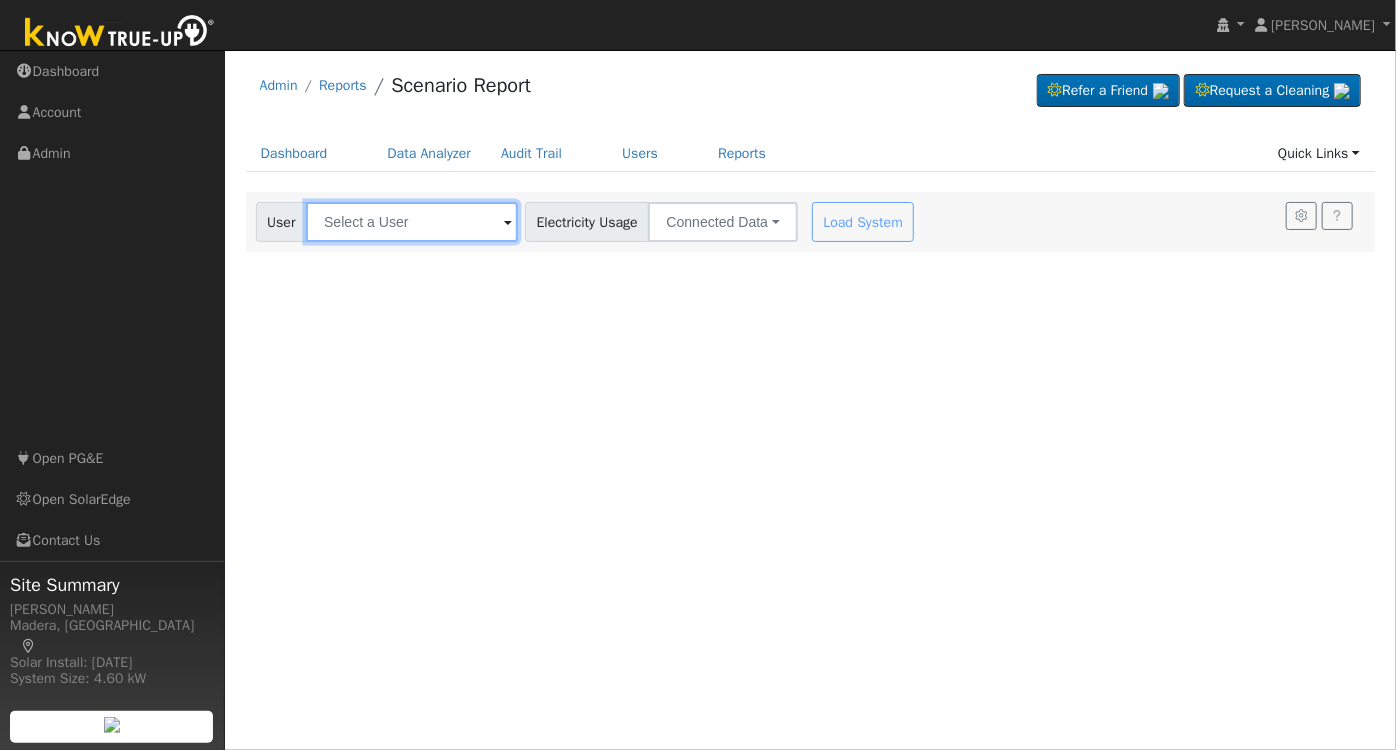 click at bounding box center (412, 222) 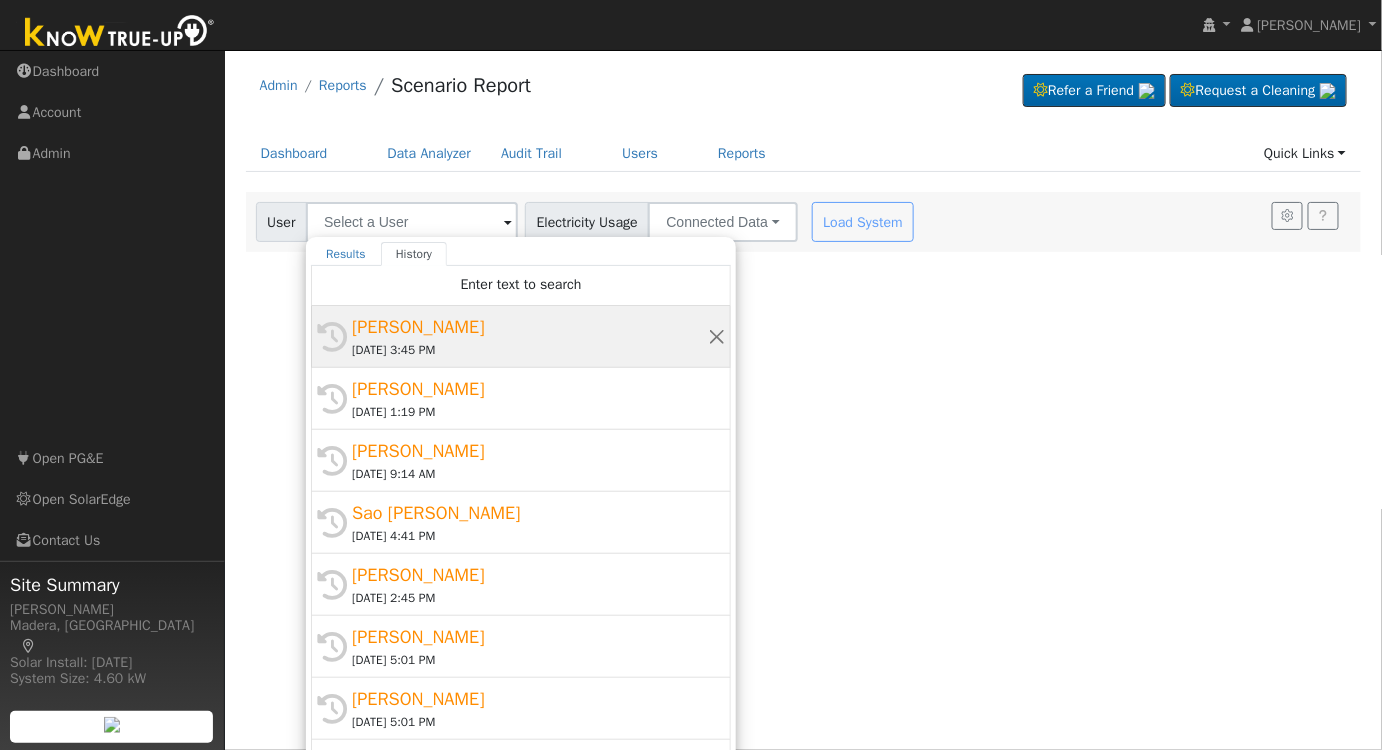 click on "[DATE] 3:45 PM" at bounding box center (530, 350) 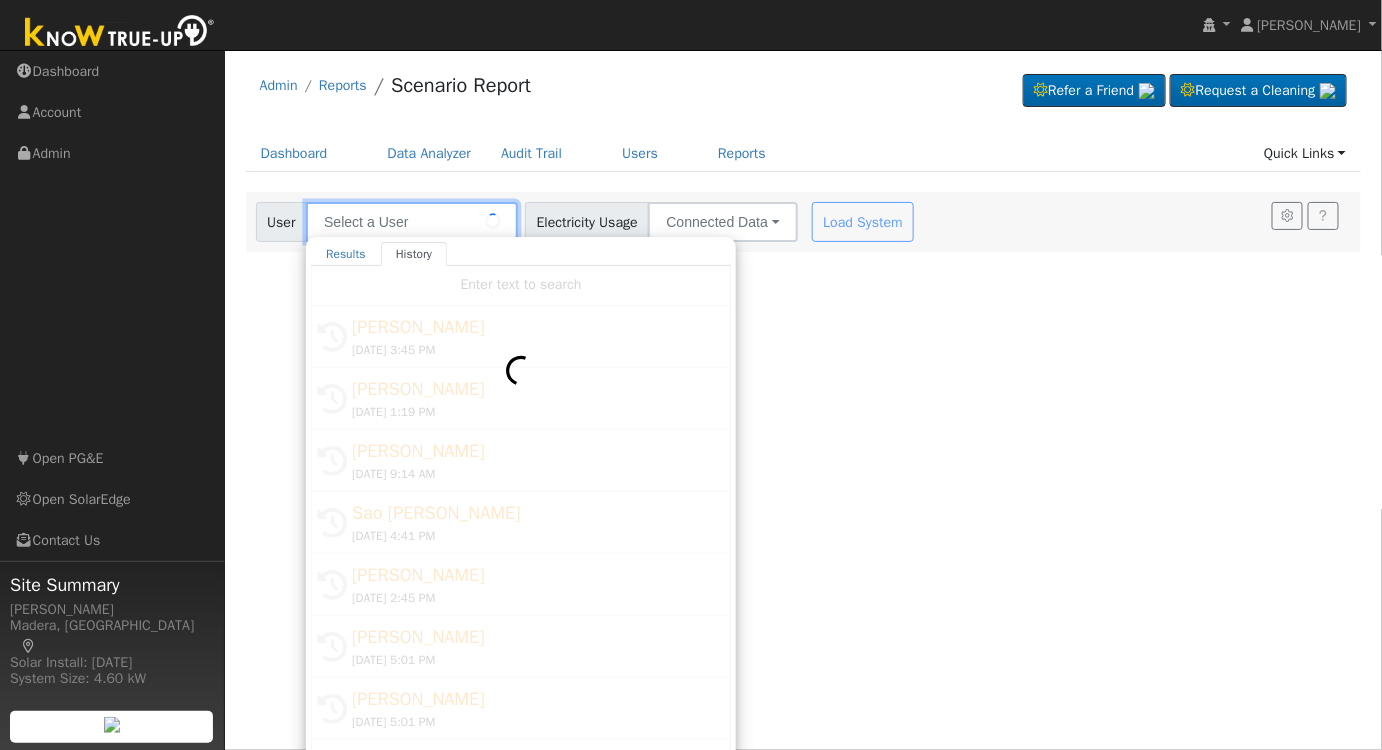 type on "[PERSON_NAME]" 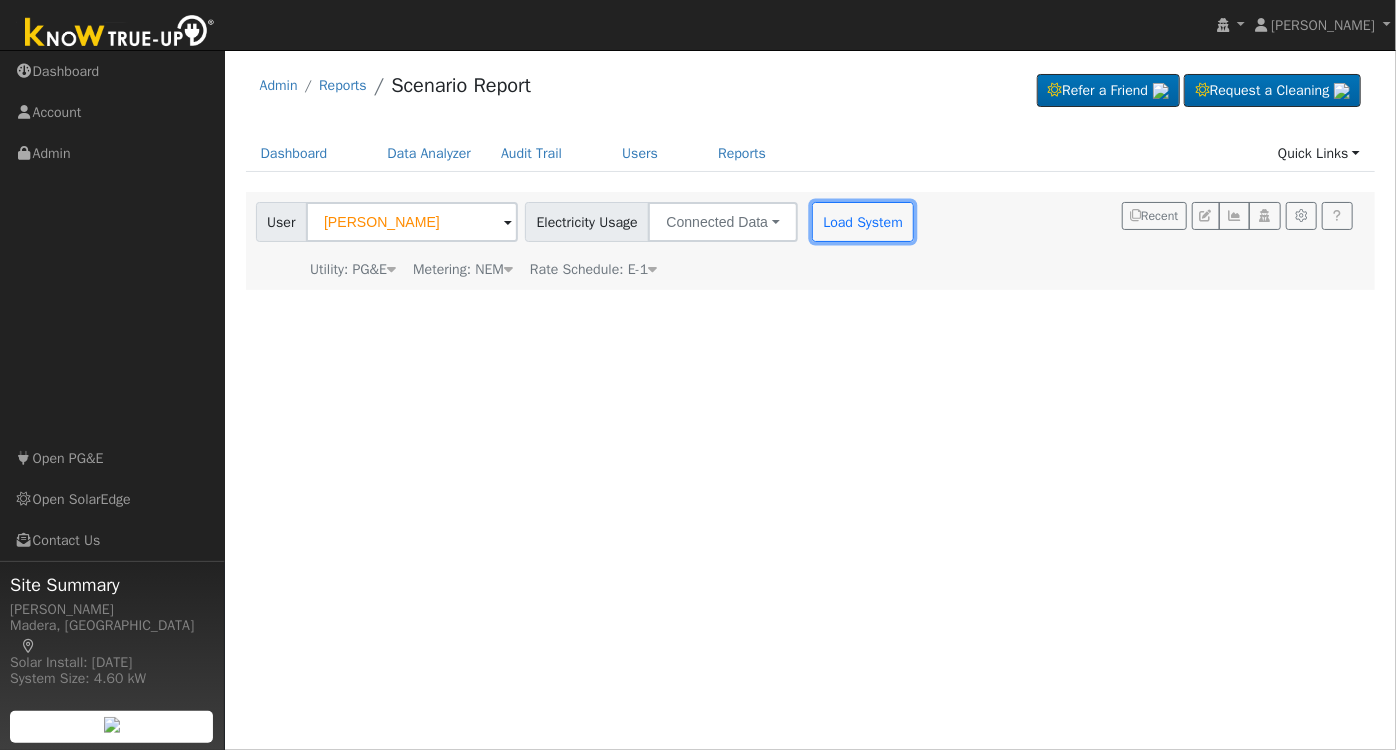 click on "Load System" at bounding box center (863, 222) 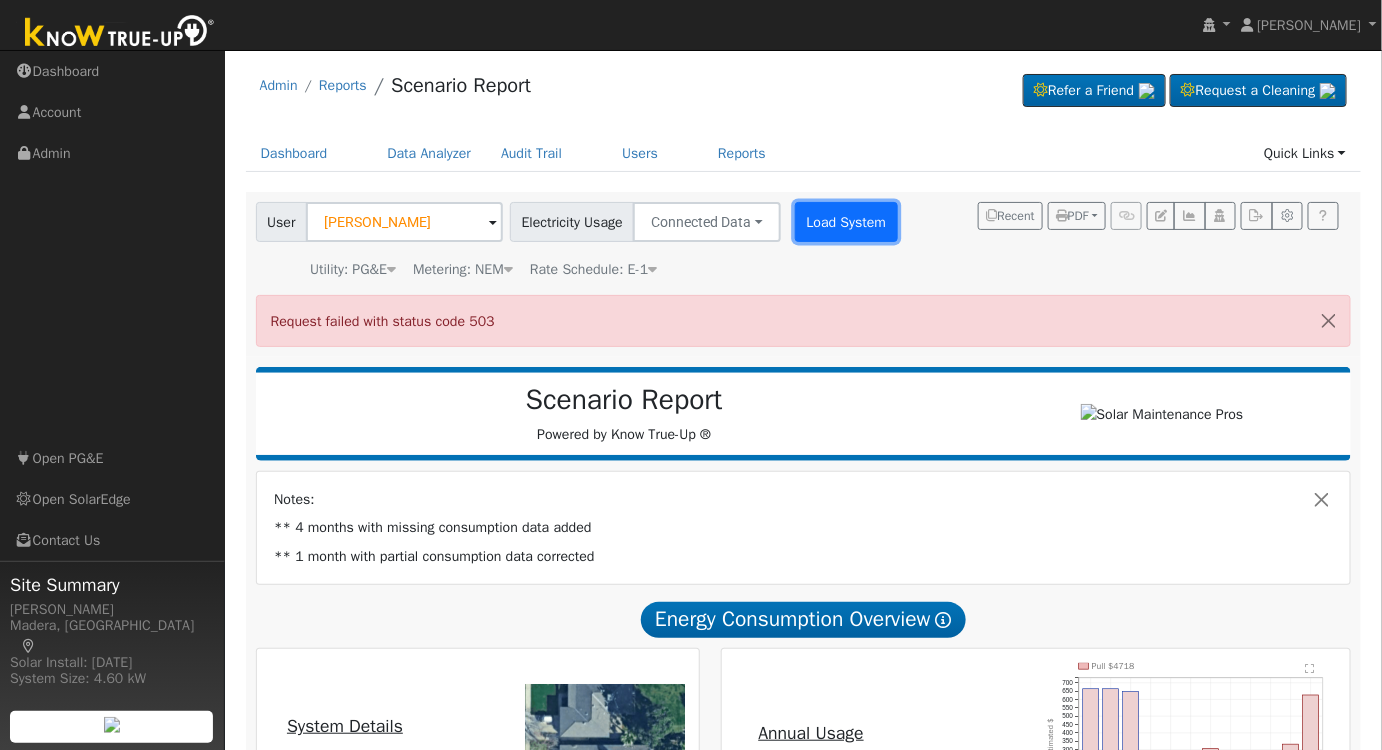click on "Load System" at bounding box center (846, 222) 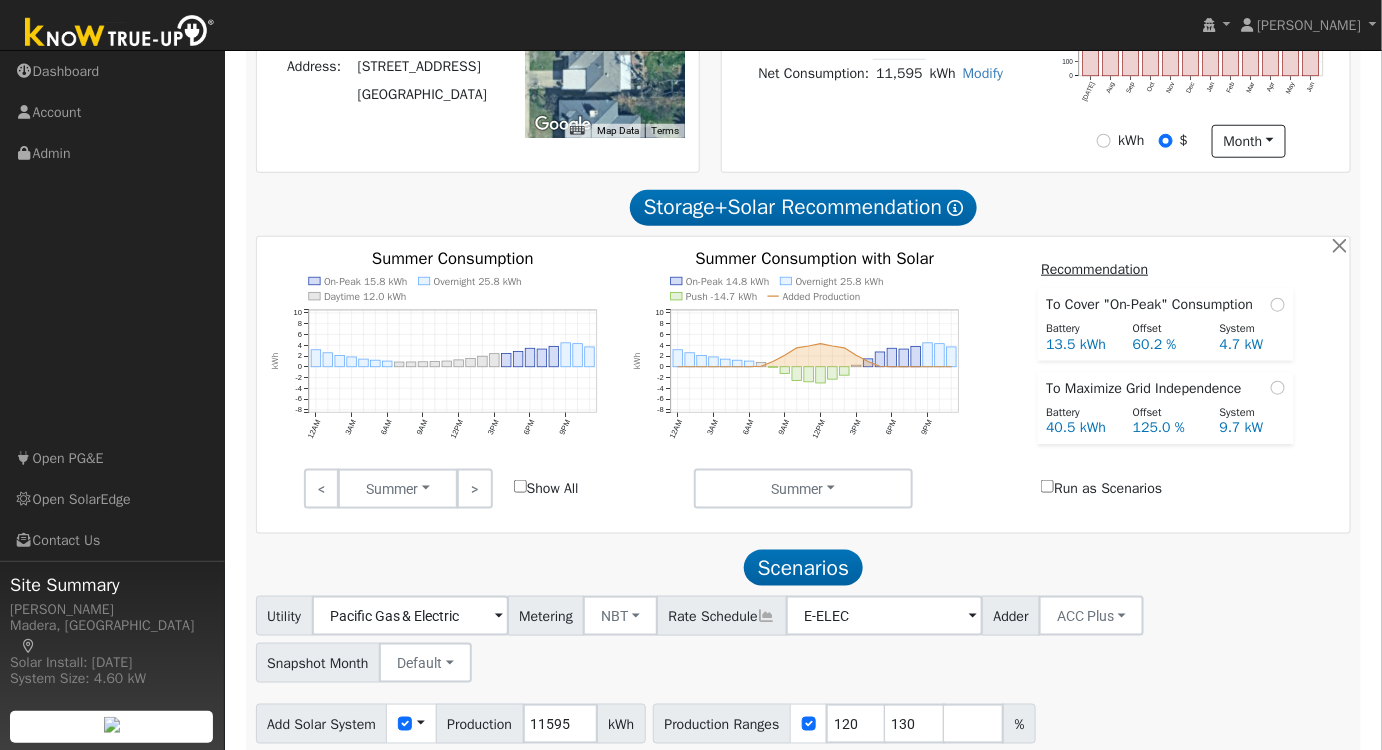 scroll, scrollTop: 431, scrollLeft: 0, axis: vertical 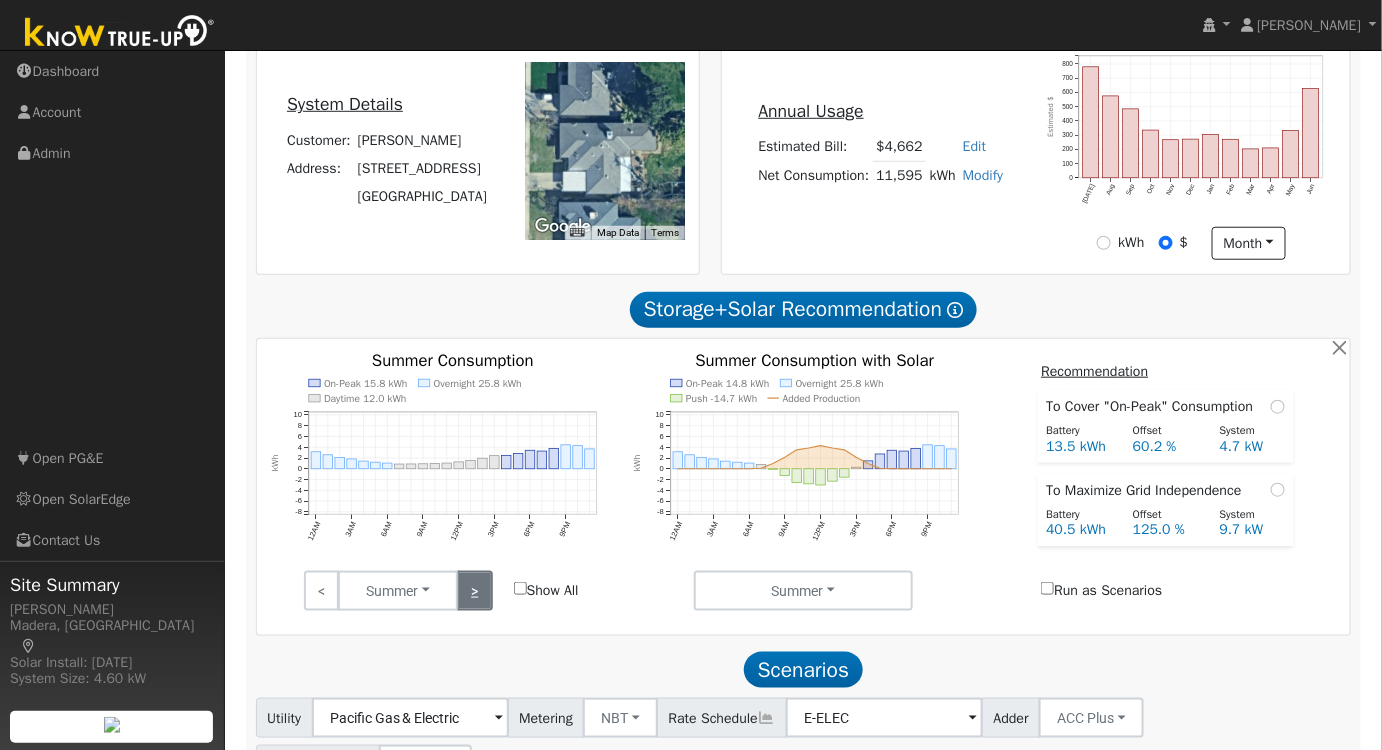 click on ">" at bounding box center (474, 591) 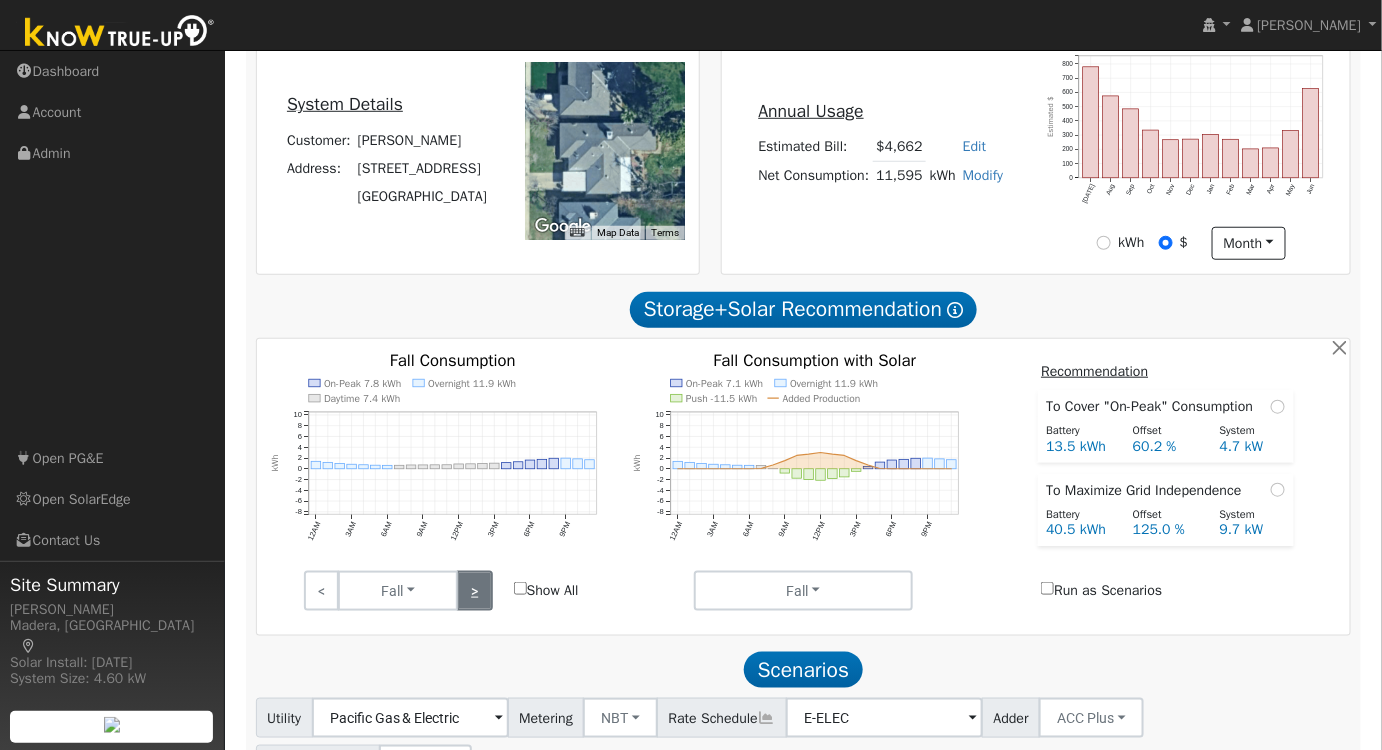 click on ">" at bounding box center [474, 591] 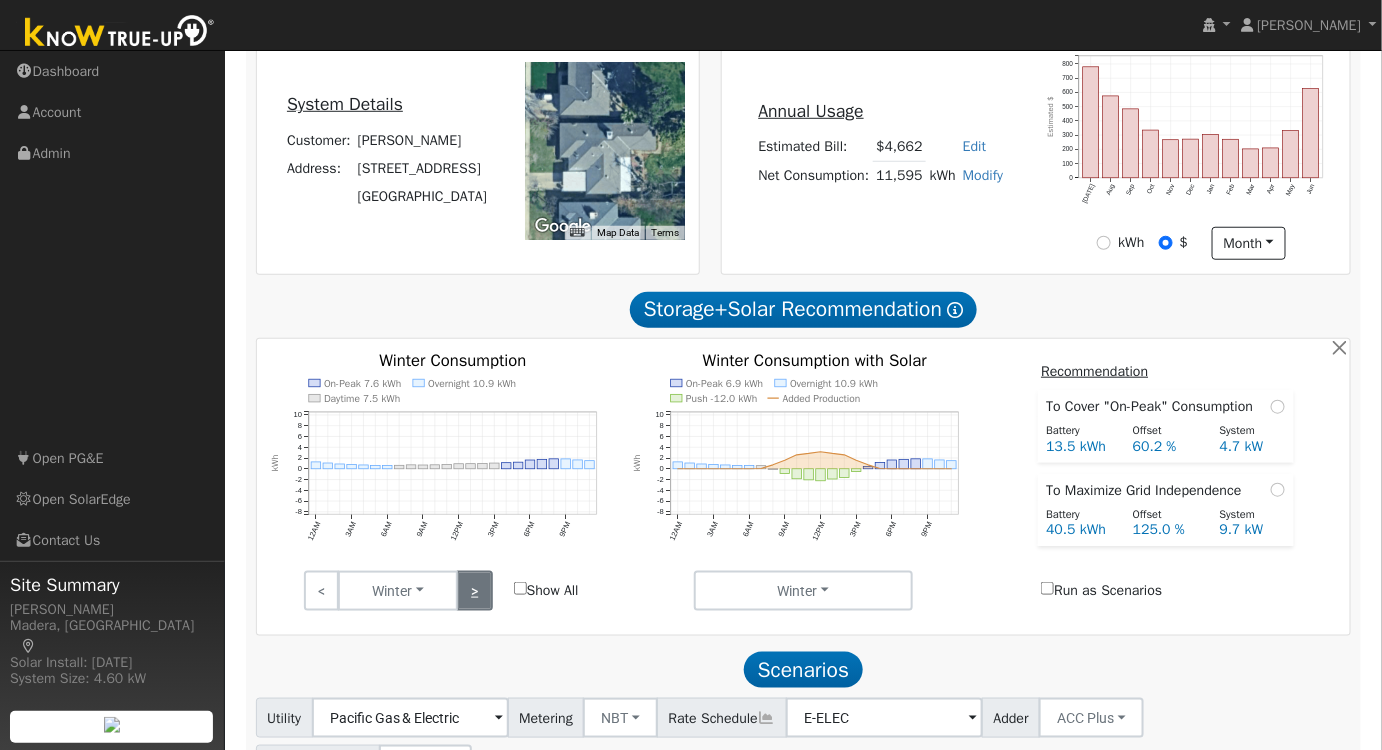 click on ">" at bounding box center [474, 591] 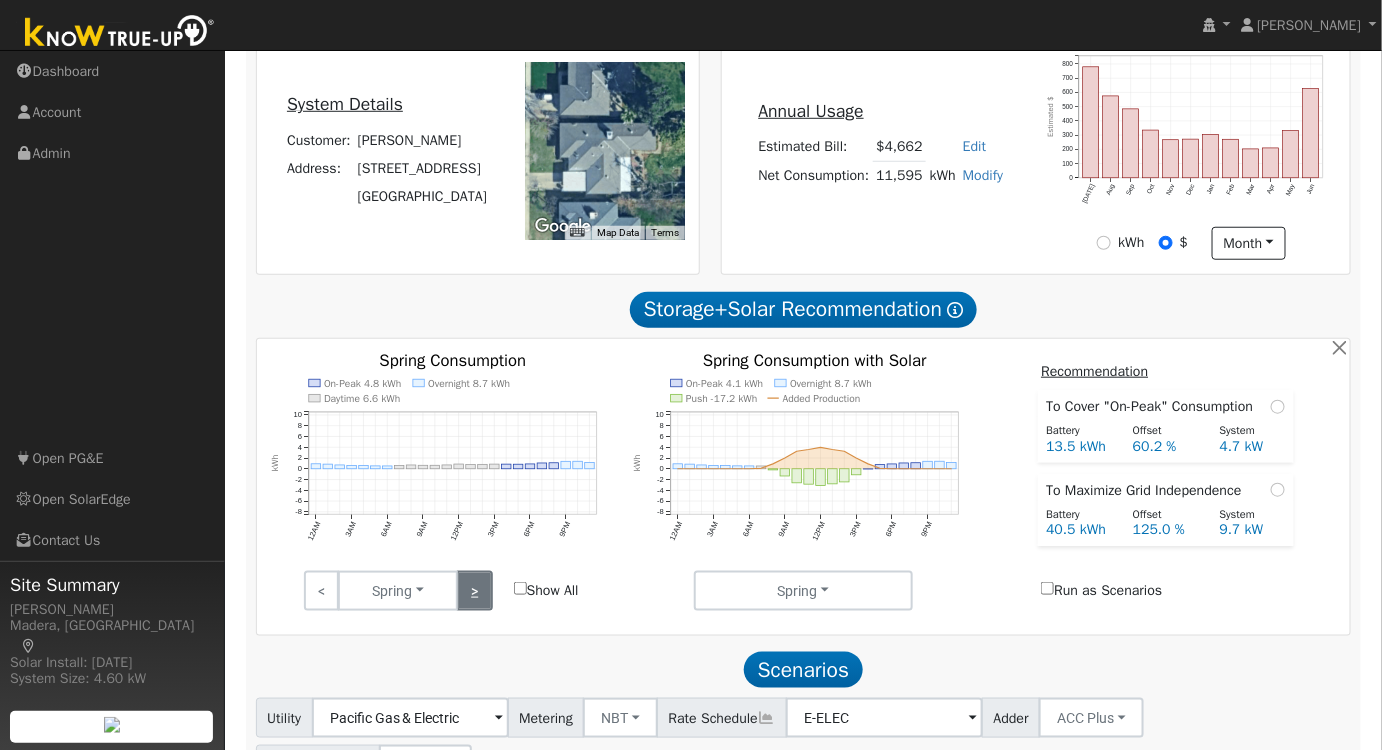 click on ">" at bounding box center [474, 591] 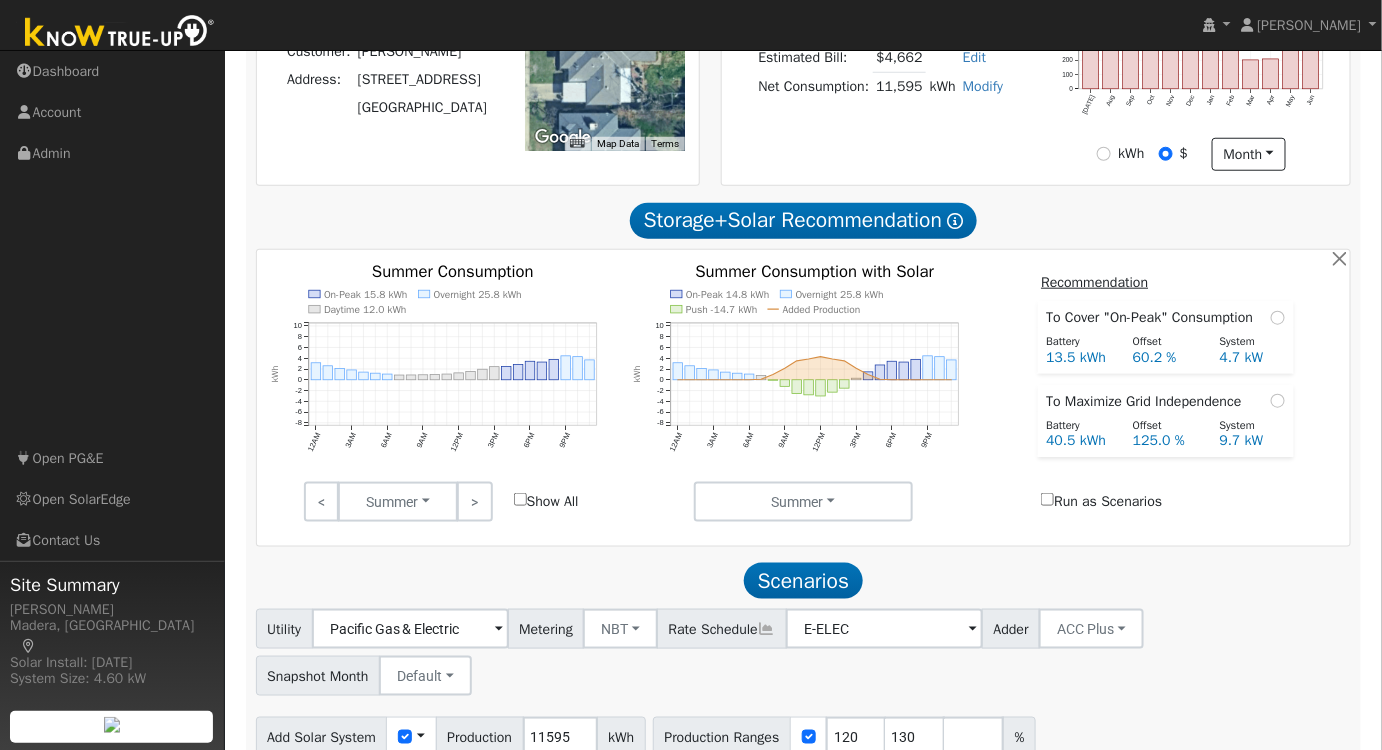 scroll, scrollTop: 613, scrollLeft: 0, axis: vertical 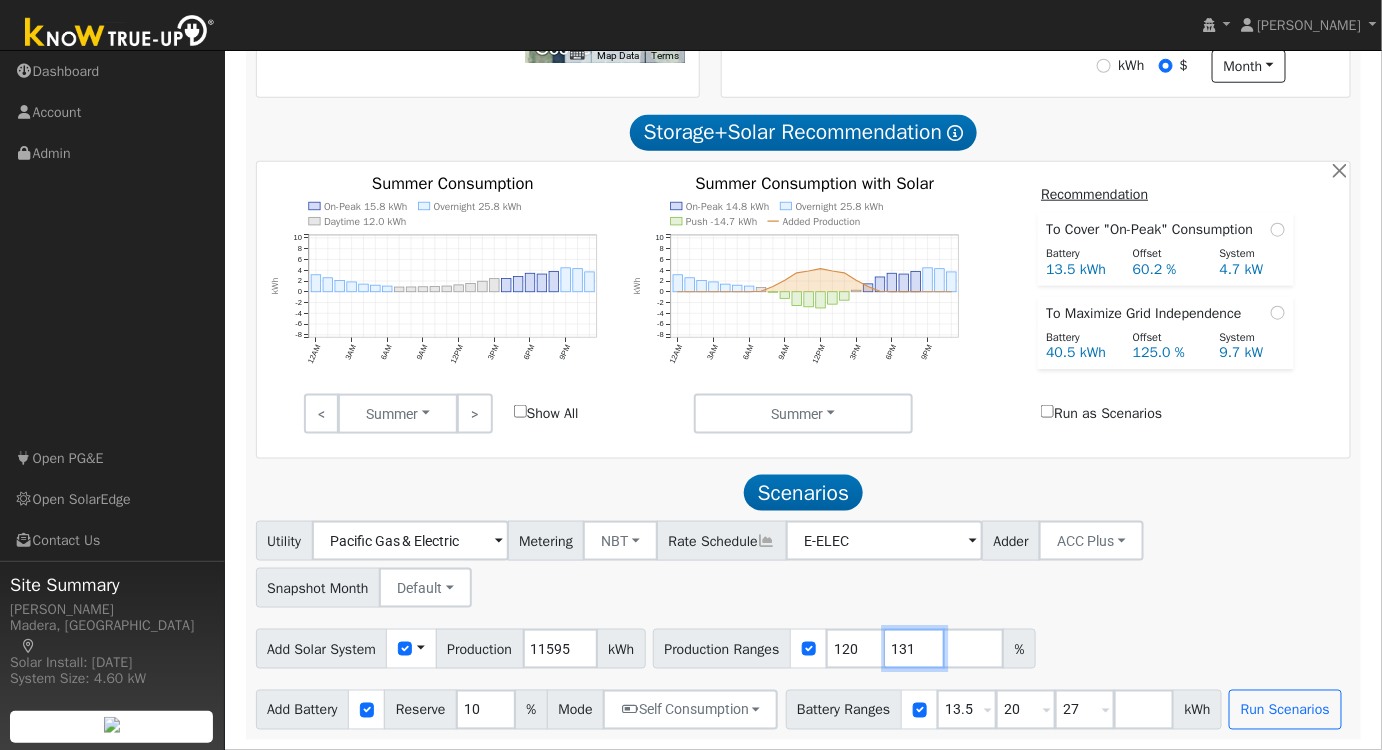 click on "131" at bounding box center [915, 649] 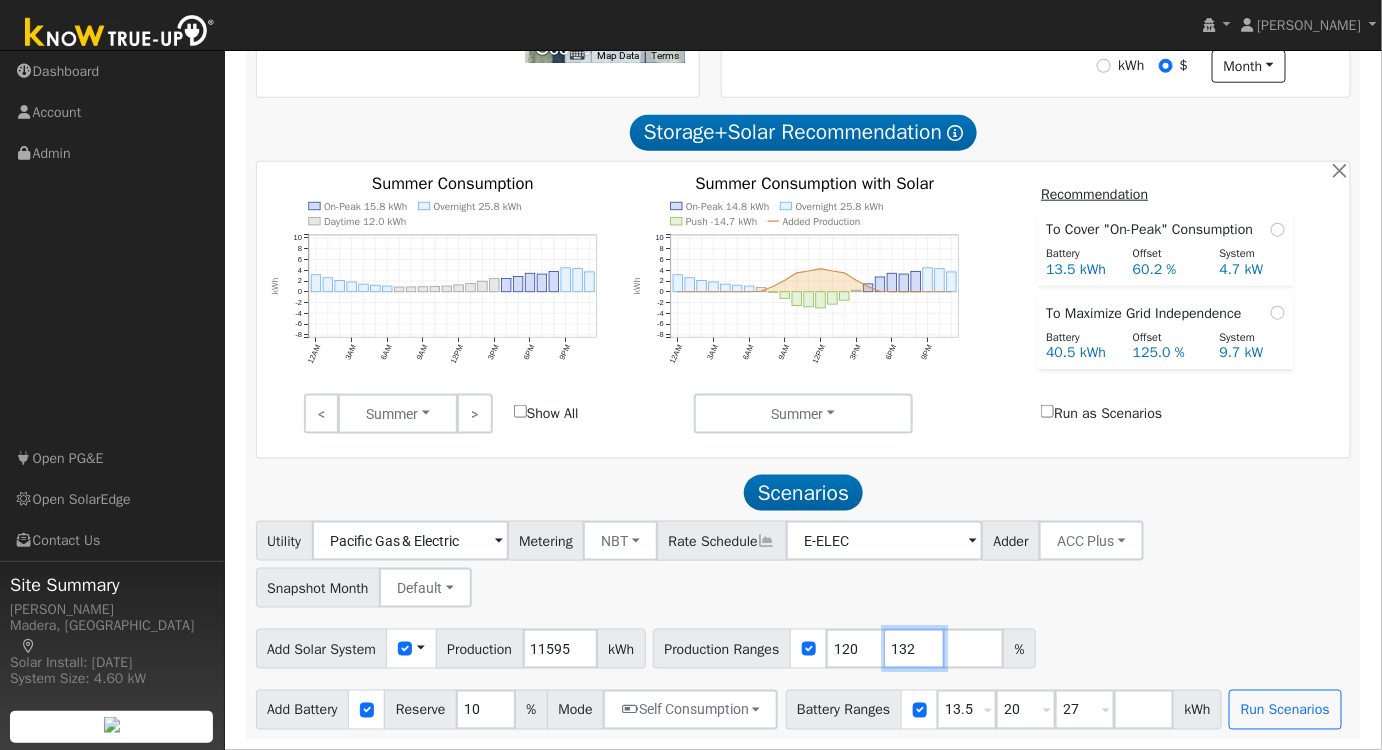 click on "132" at bounding box center (915, 649) 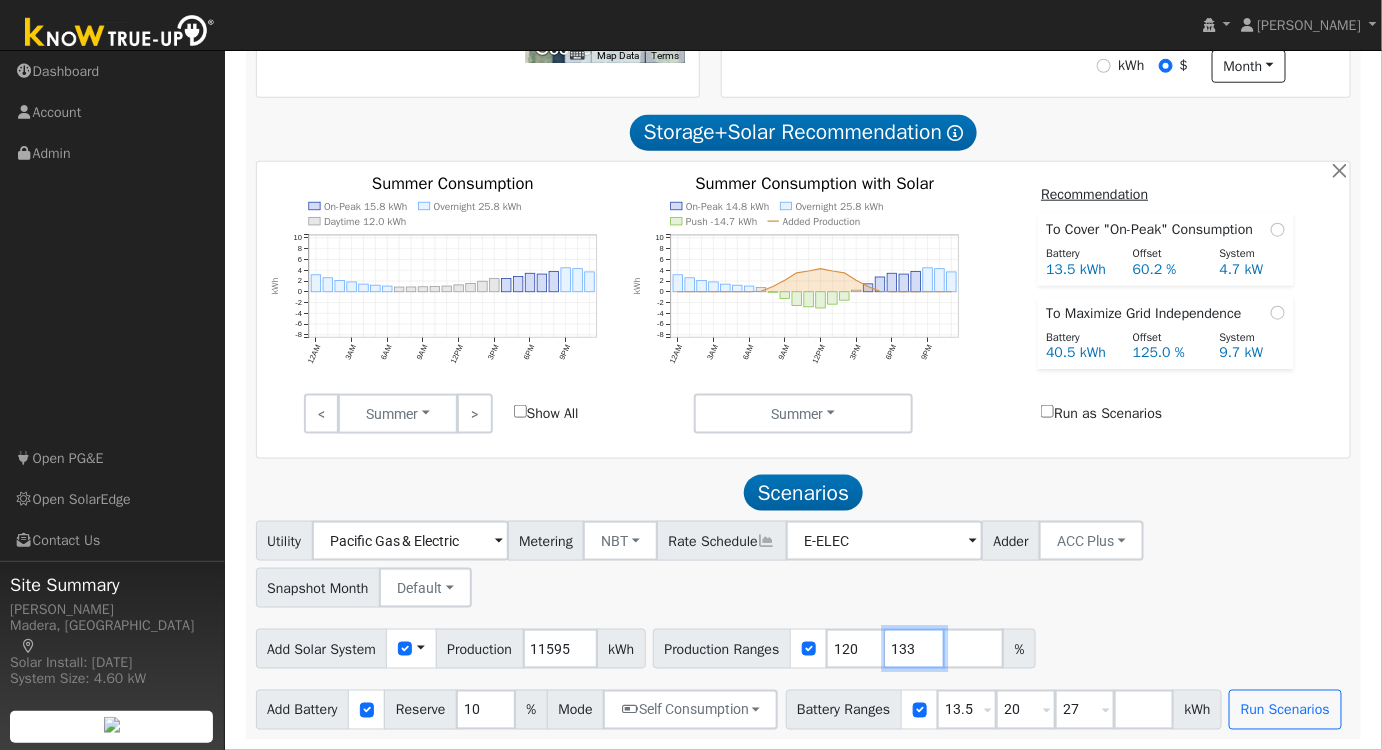 click on "133" at bounding box center (915, 649) 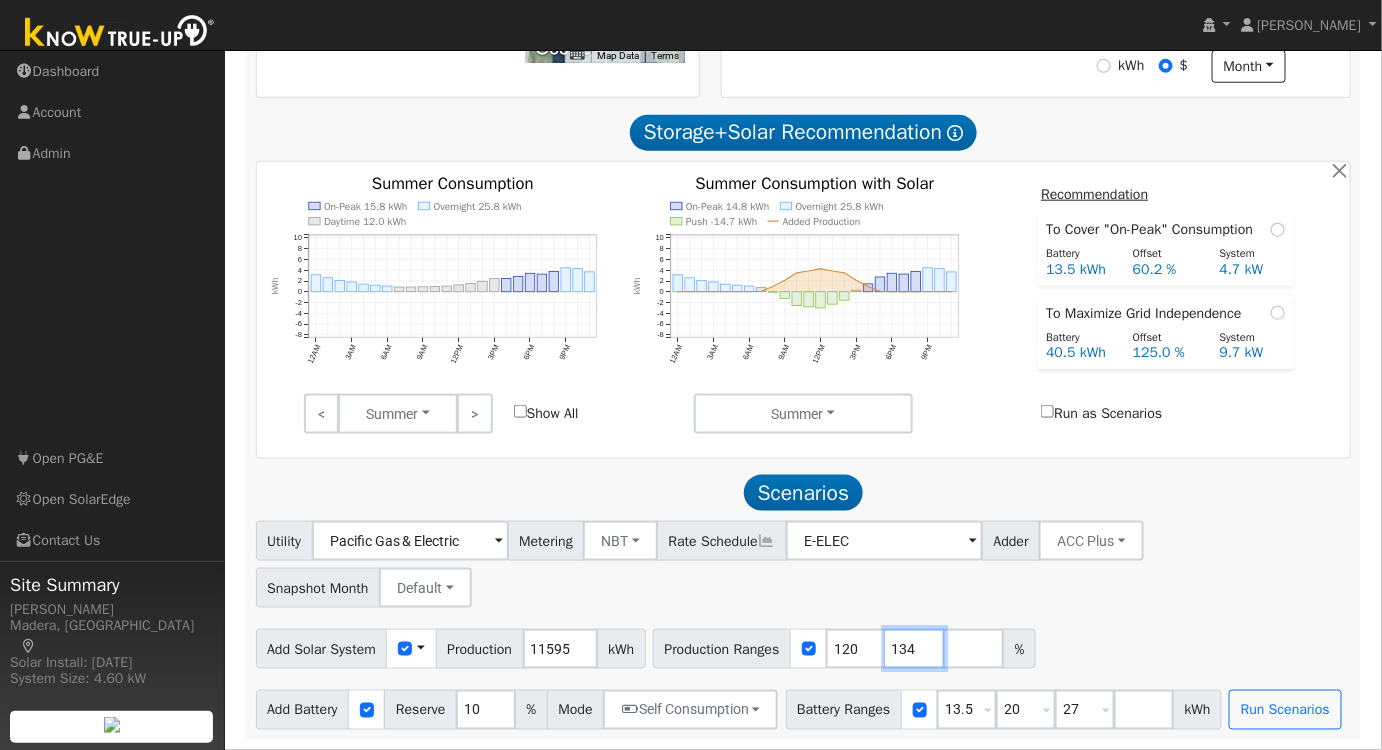 type on "134" 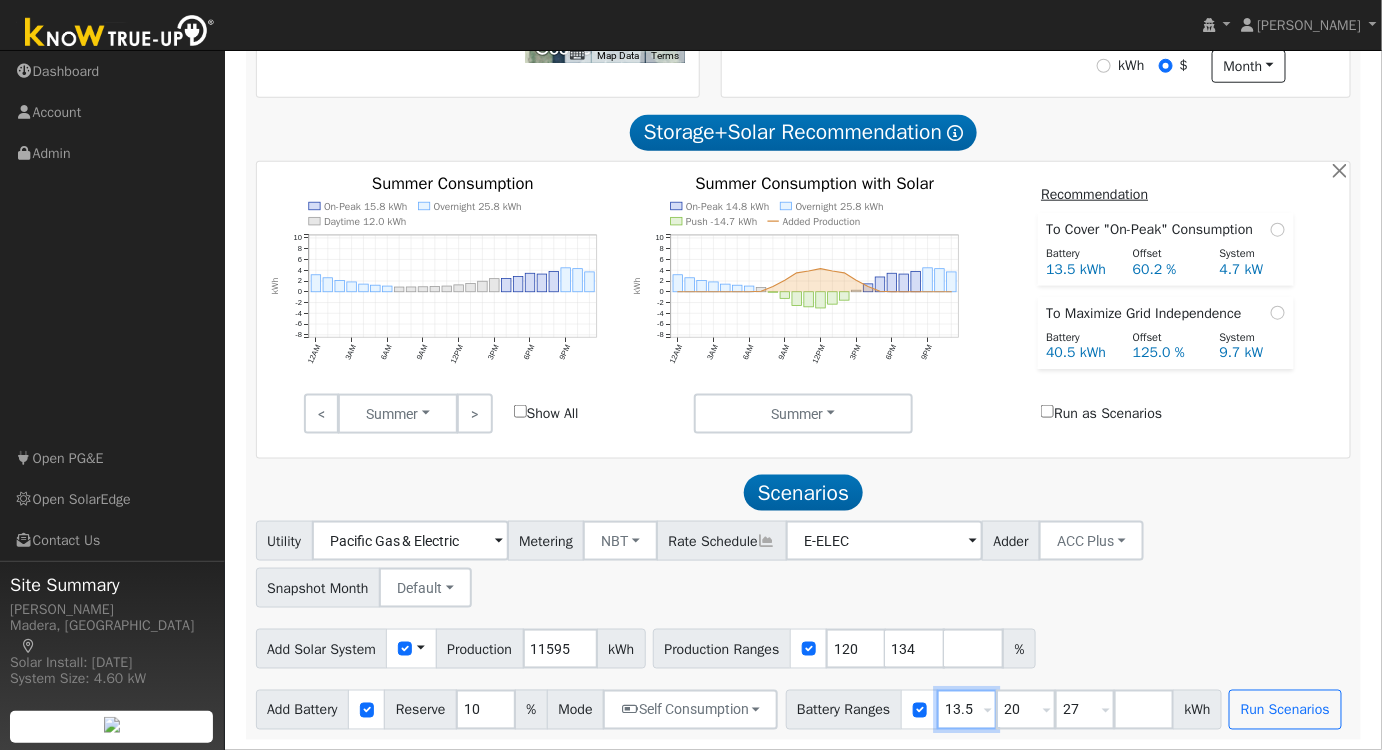 drag, startPoint x: 983, startPoint y: 712, endPoint x: 883, endPoint y: 716, distance: 100.07997 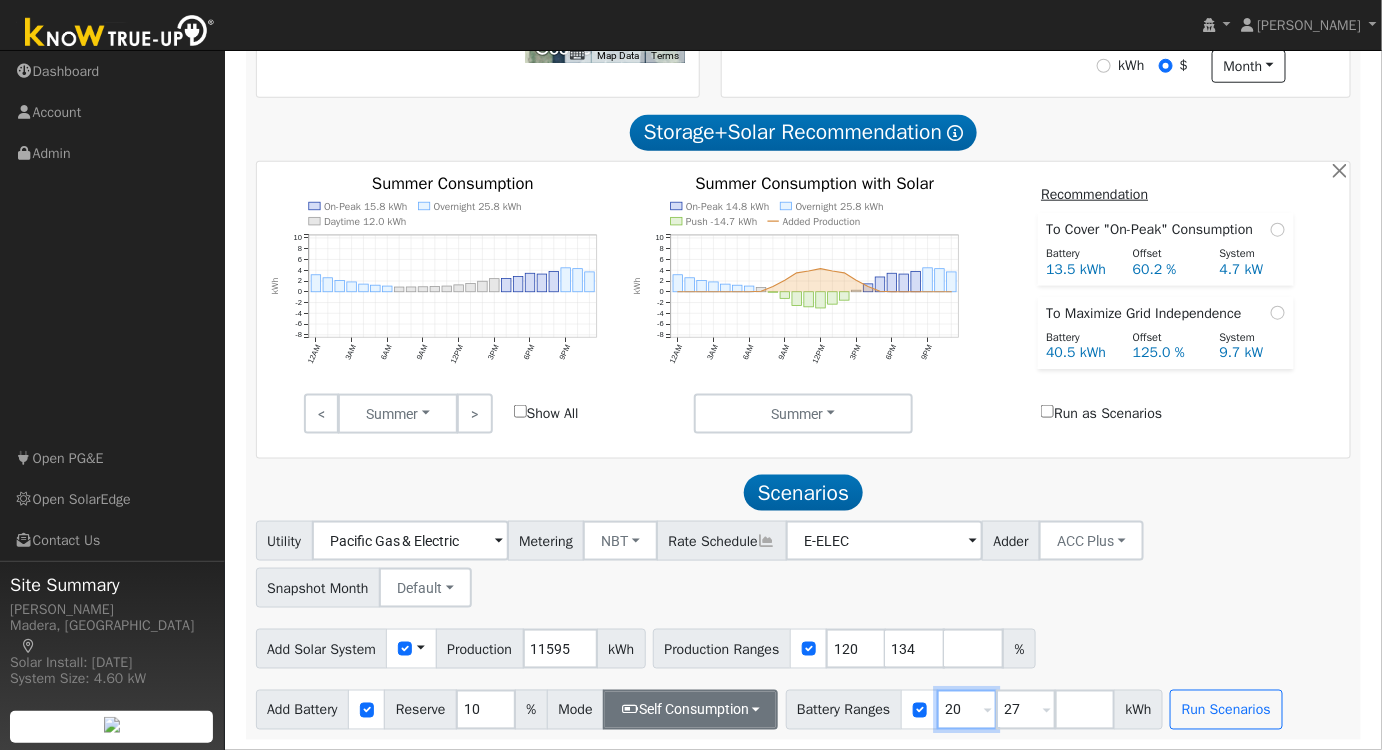 type on "20" 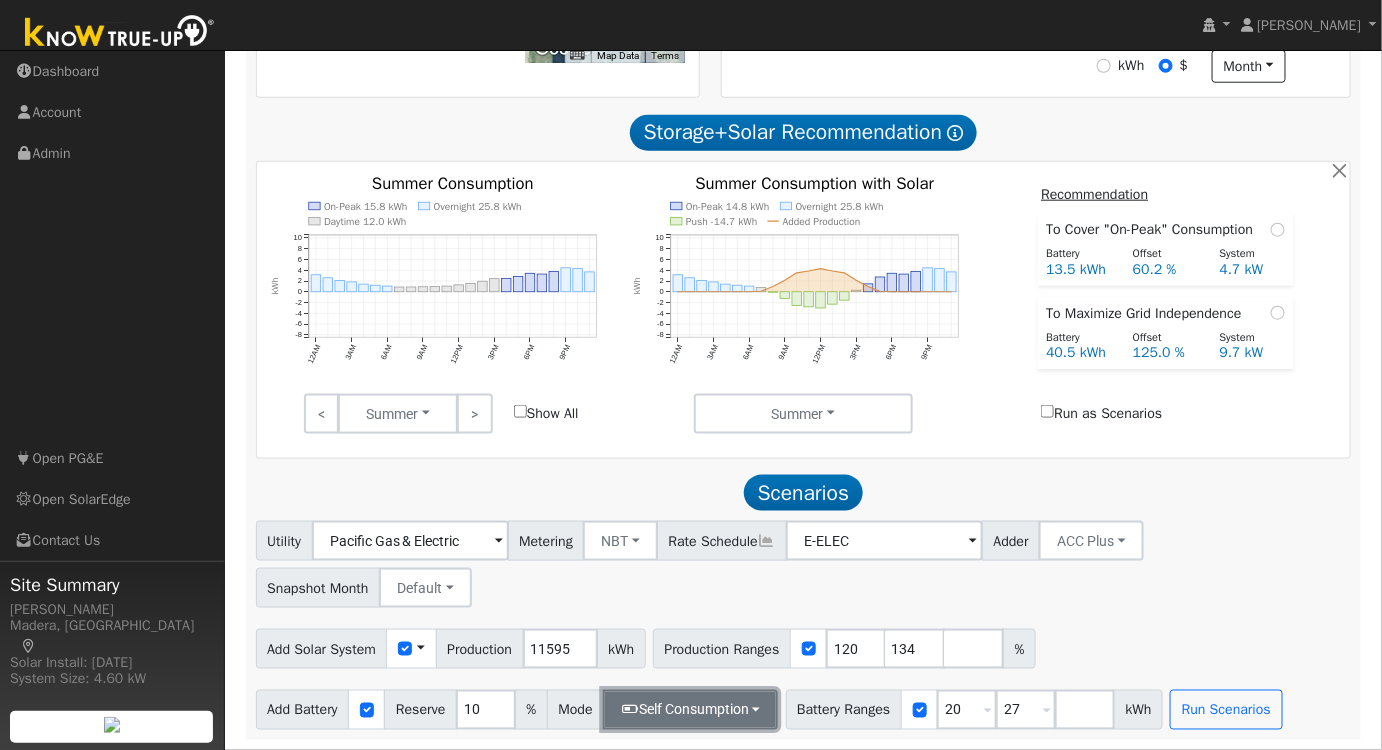 click on "Self Consumption" at bounding box center [690, 710] 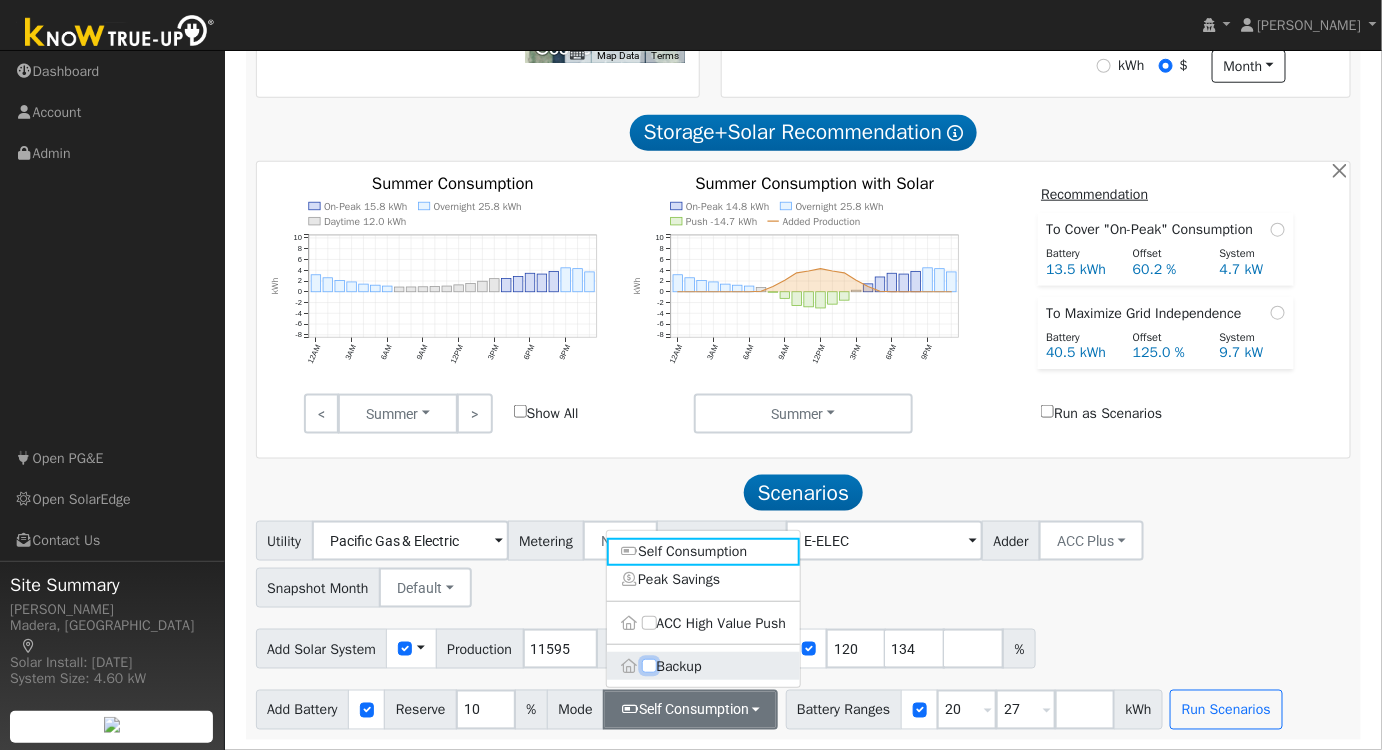 click on "Backup" at bounding box center [649, 667] 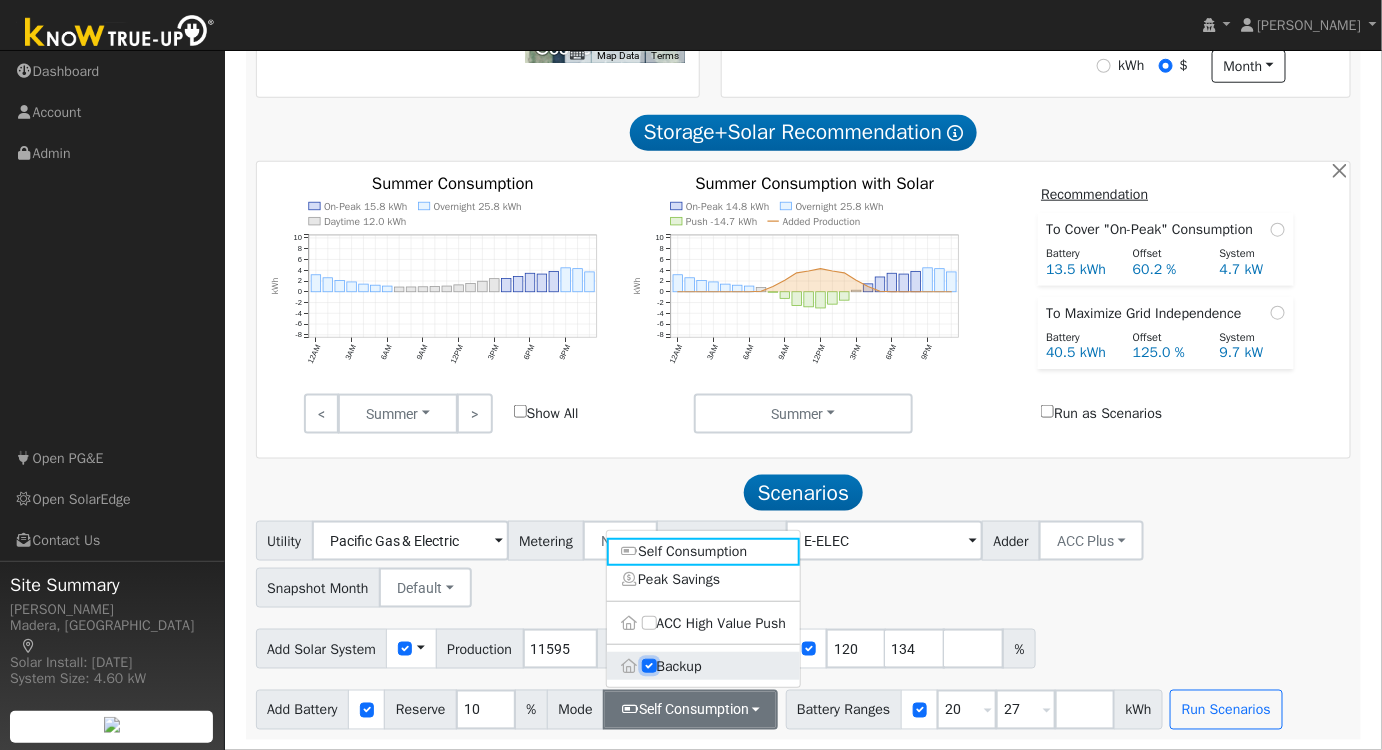 type on "20" 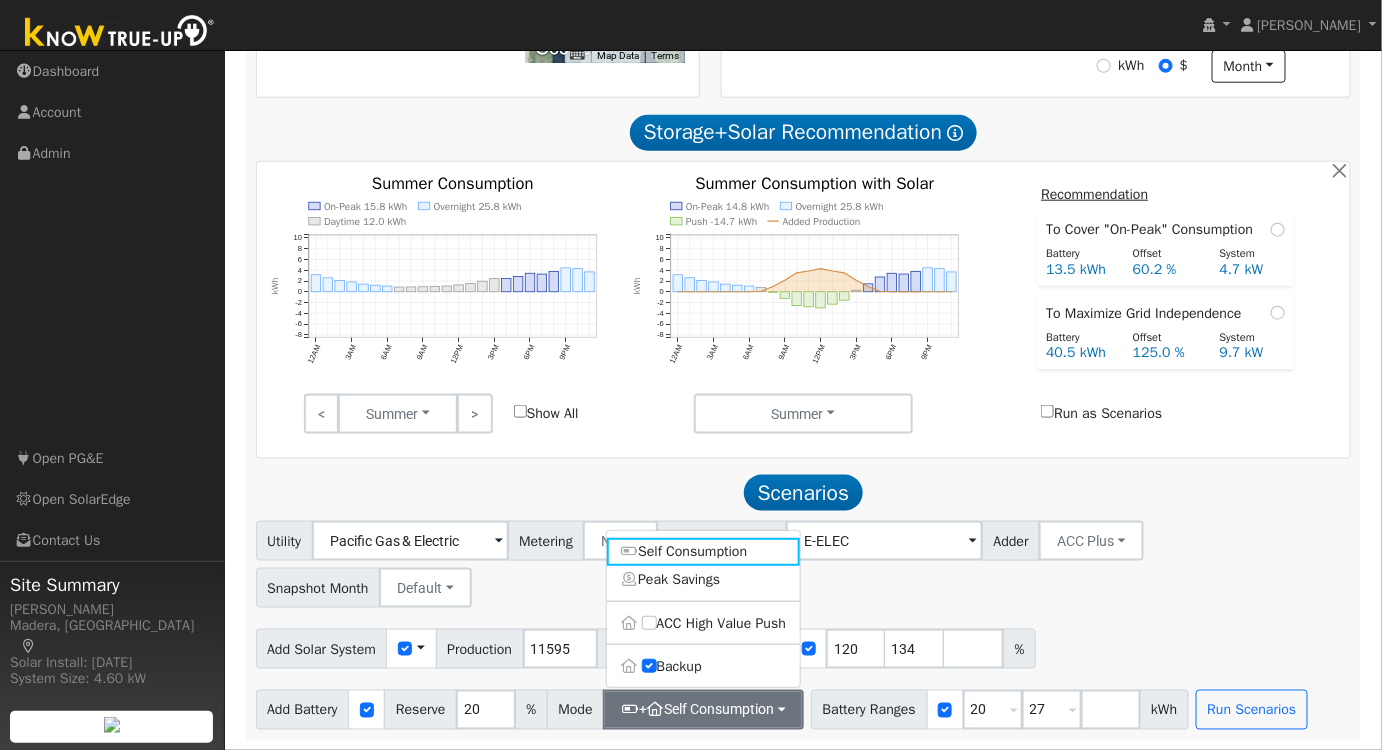 click on "Utility Pacific Gas & Electric Metering NBT NEM NBT  Rate Schedule  E-ELEC Adder ACC Plus - None - ACC Plus SB-535 Snapshot Month Default Jan Feb Mar Apr May Jun Jul Aug Sep Oct Nov Dec" at bounding box center (803, 561) 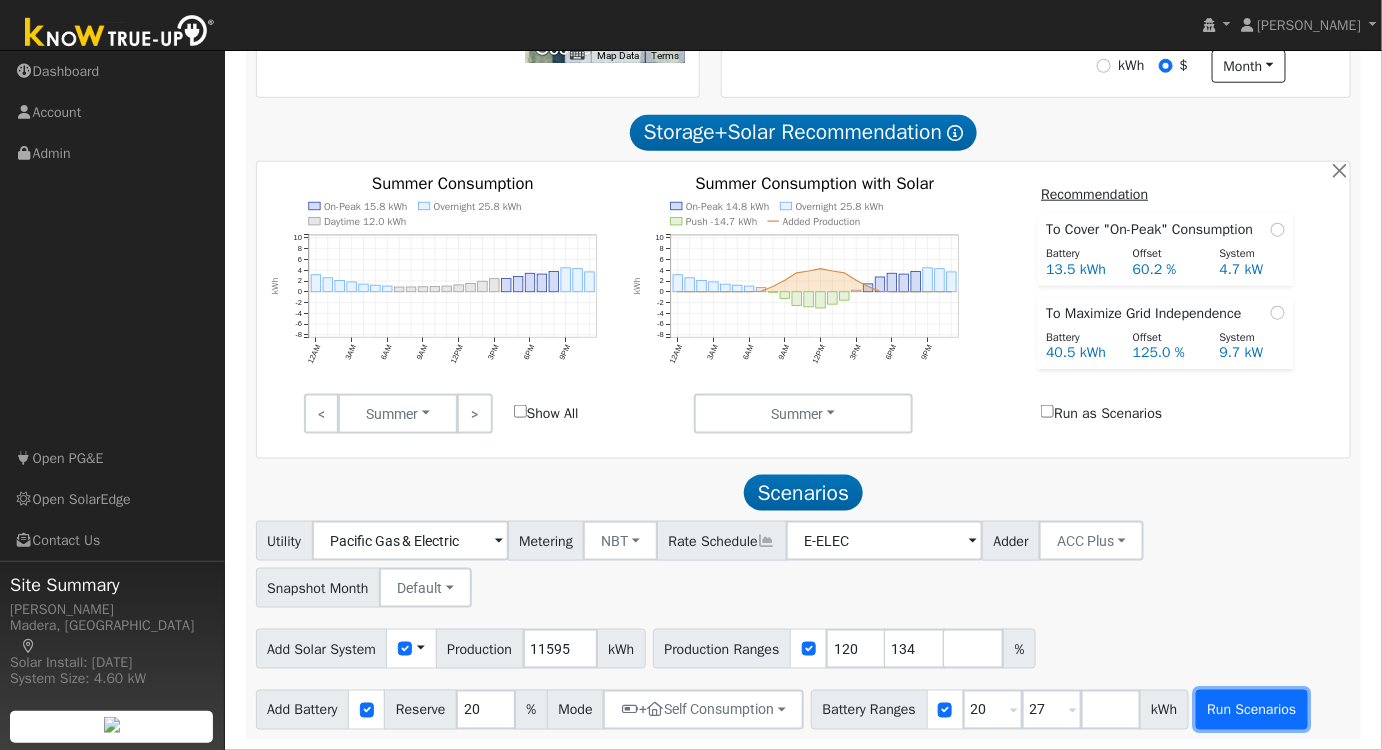 click on "Run Scenarios" at bounding box center (1252, 710) 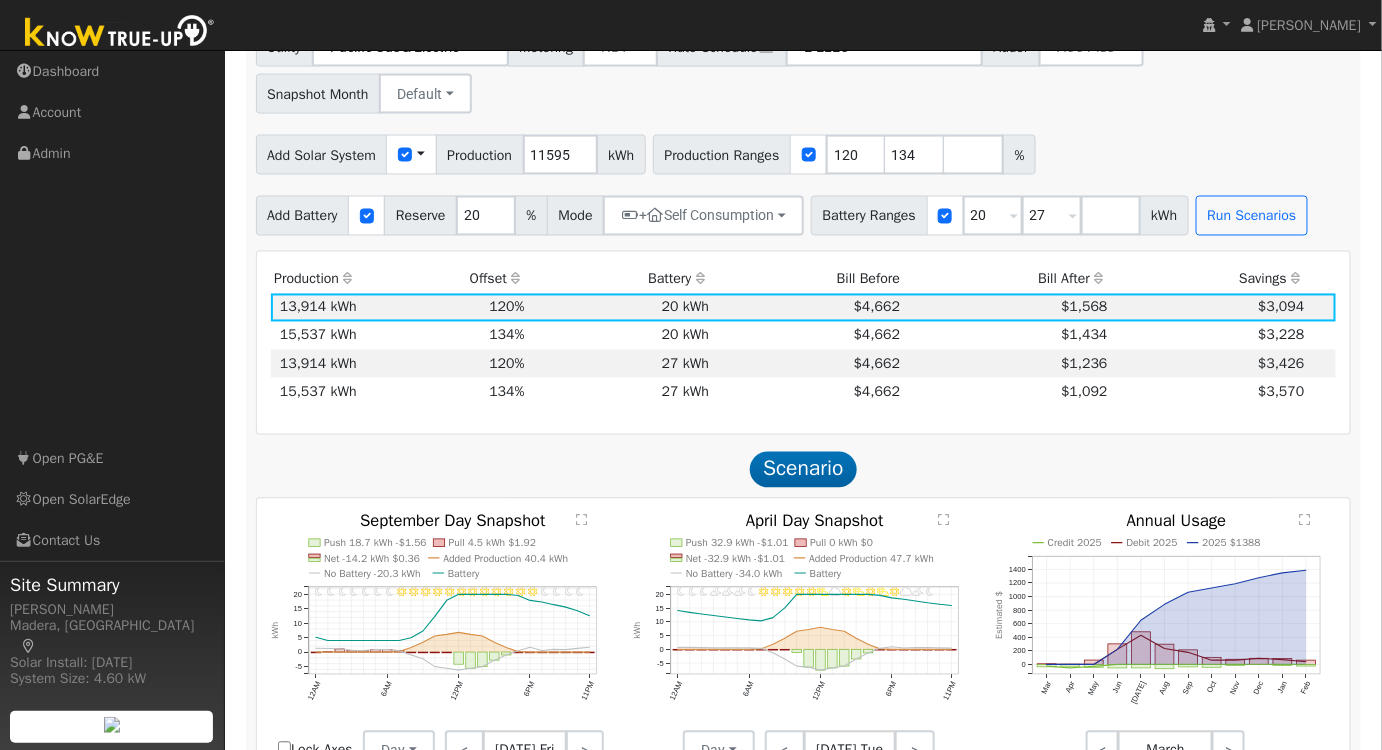 scroll, scrollTop: 1208, scrollLeft: 0, axis: vertical 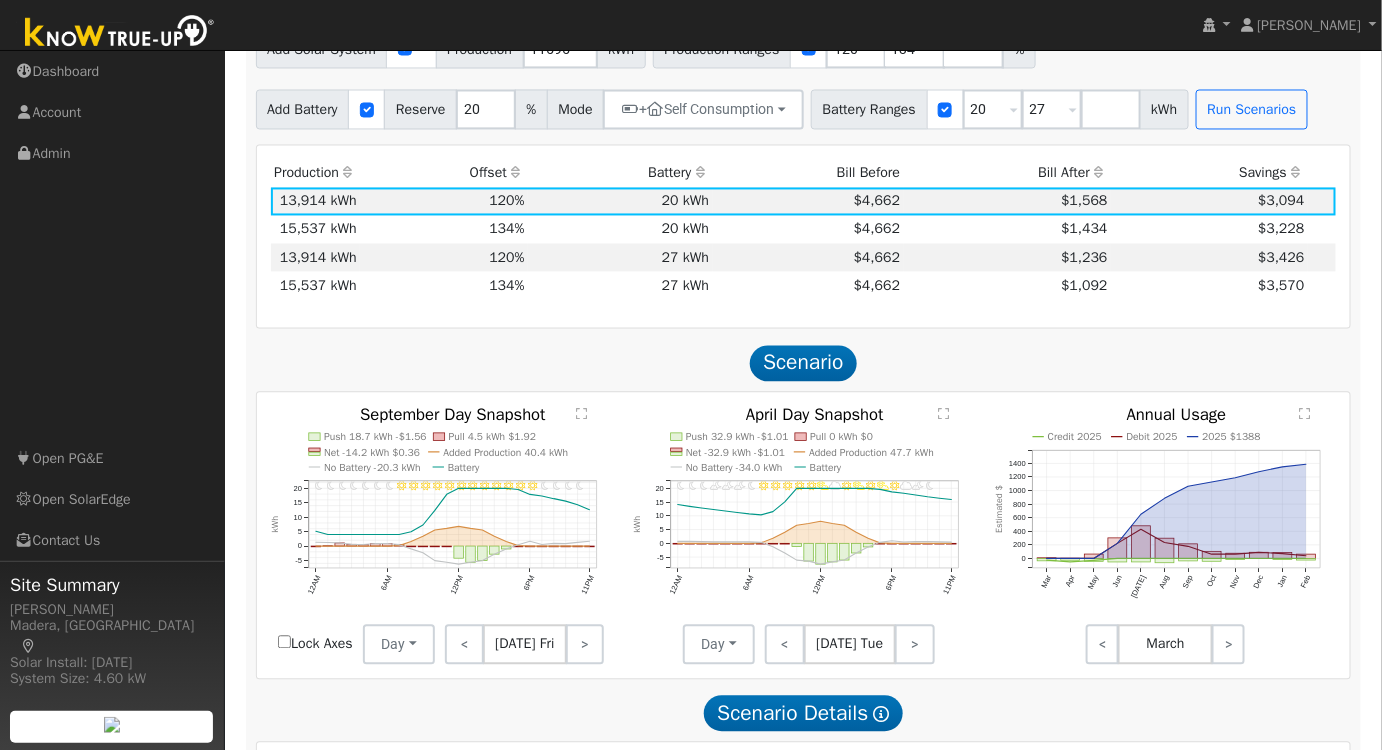 click on "" 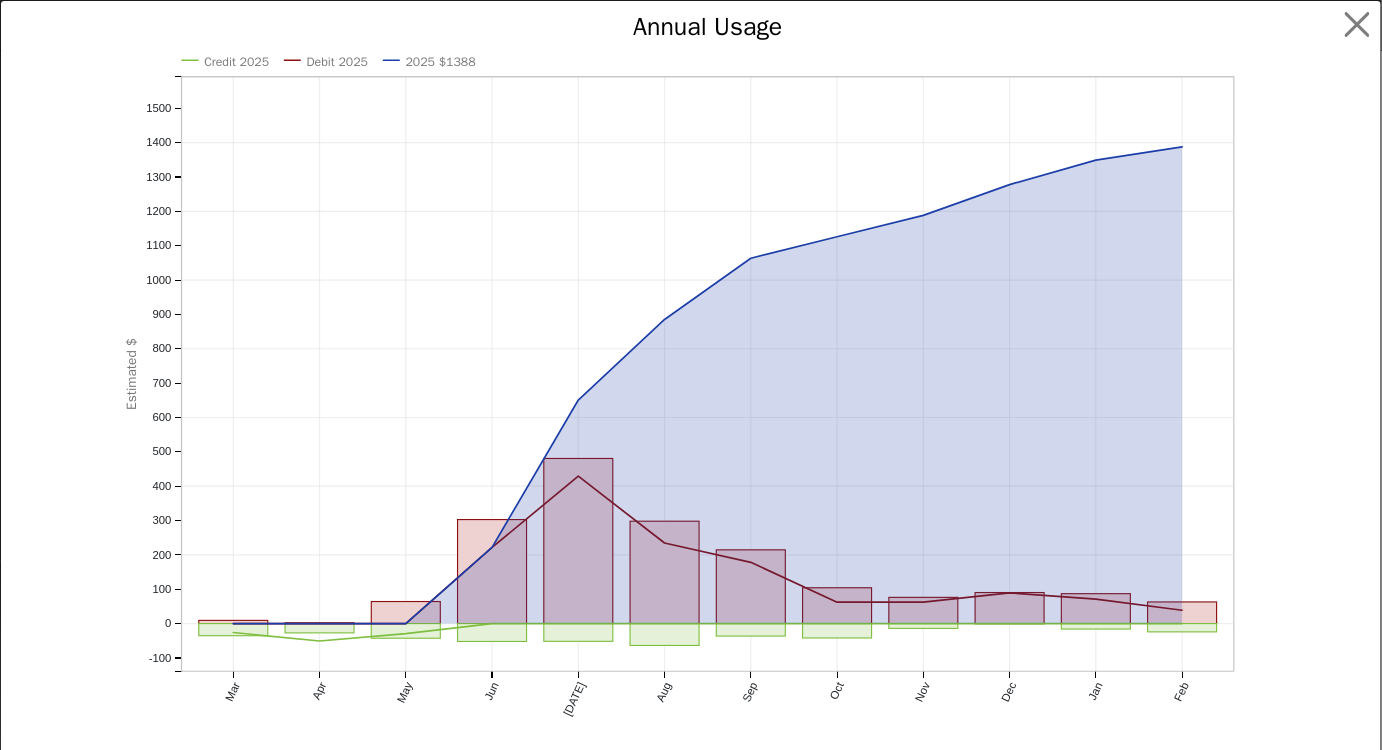 scroll, scrollTop: 1166, scrollLeft: 0, axis: vertical 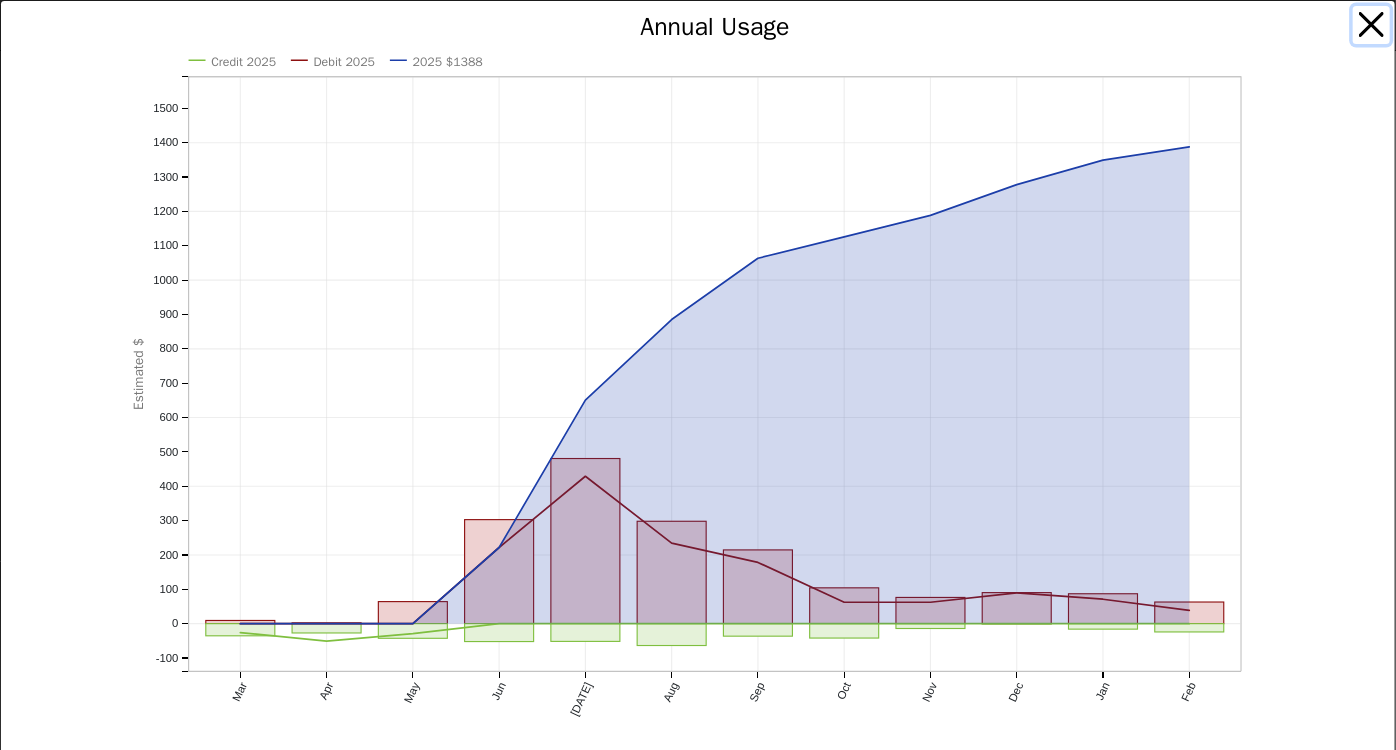 click at bounding box center (1372, 25) 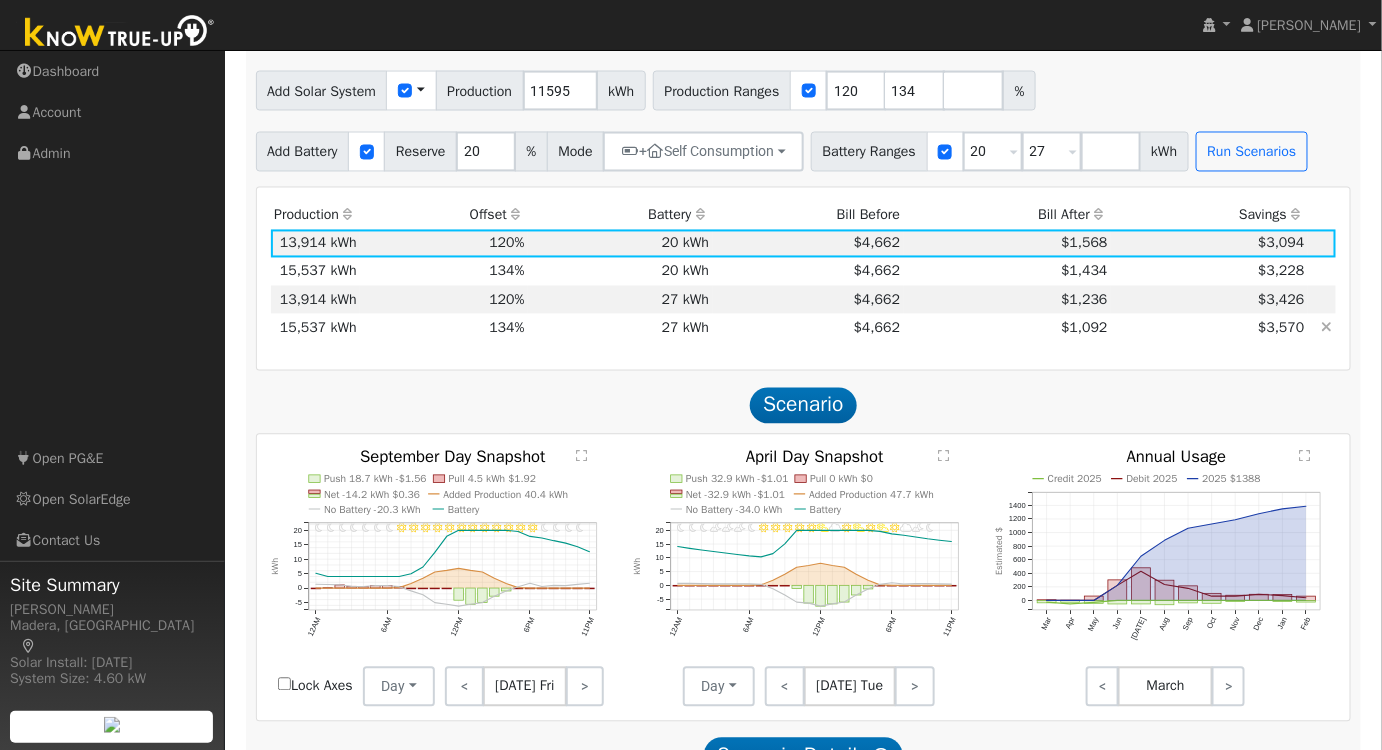 click on "27 kWh" at bounding box center [620, 328] 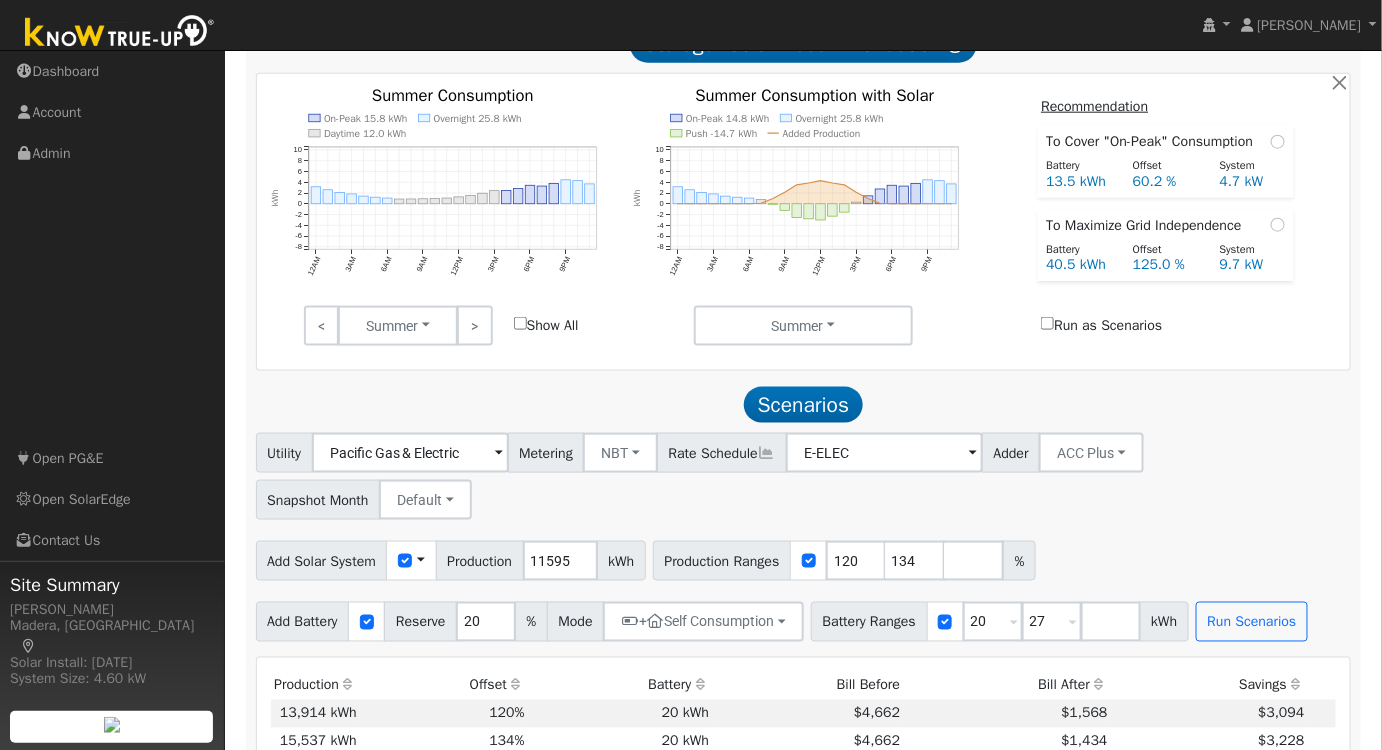 scroll, scrollTop: 348, scrollLeft: 0, axis: vertical 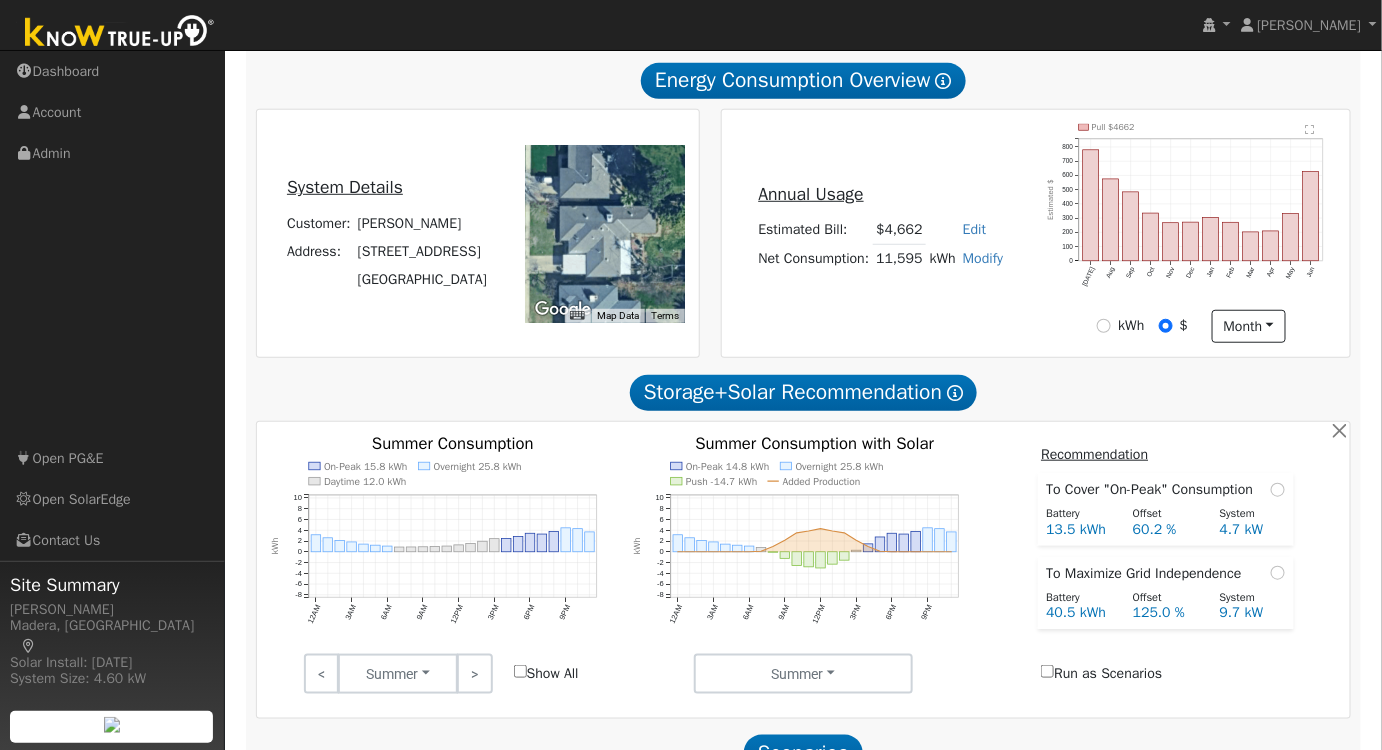 click on "Modify" at bounding box center [983, 258] 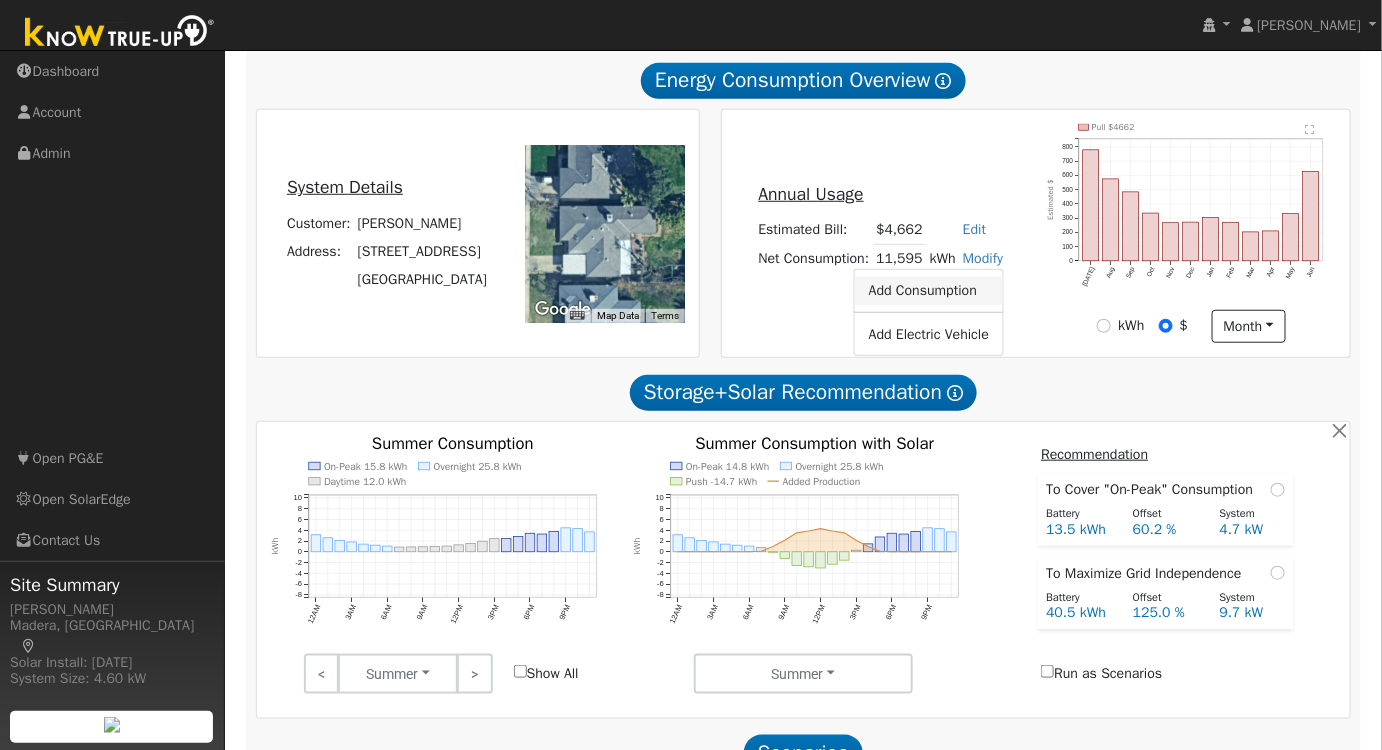 click on "Add Consumption" at bounding box center (929, 291) 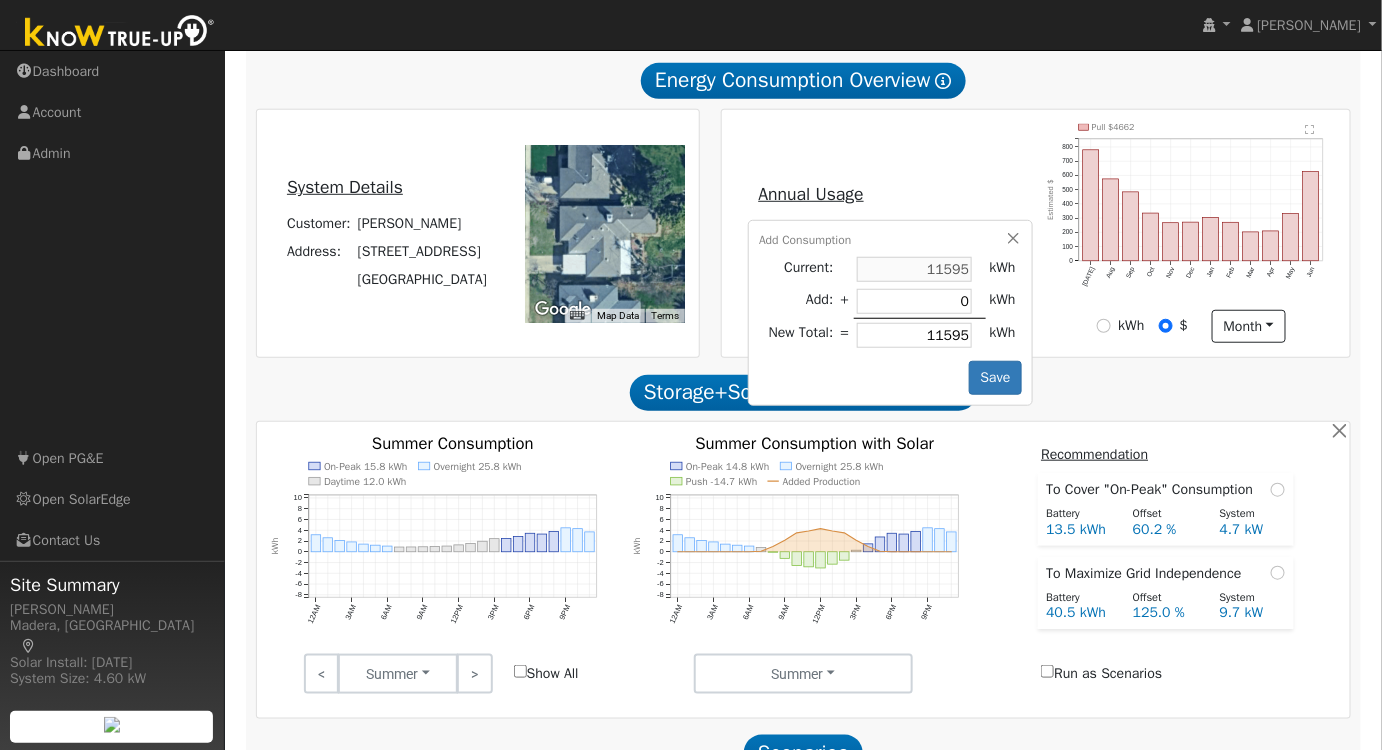 type on "2" 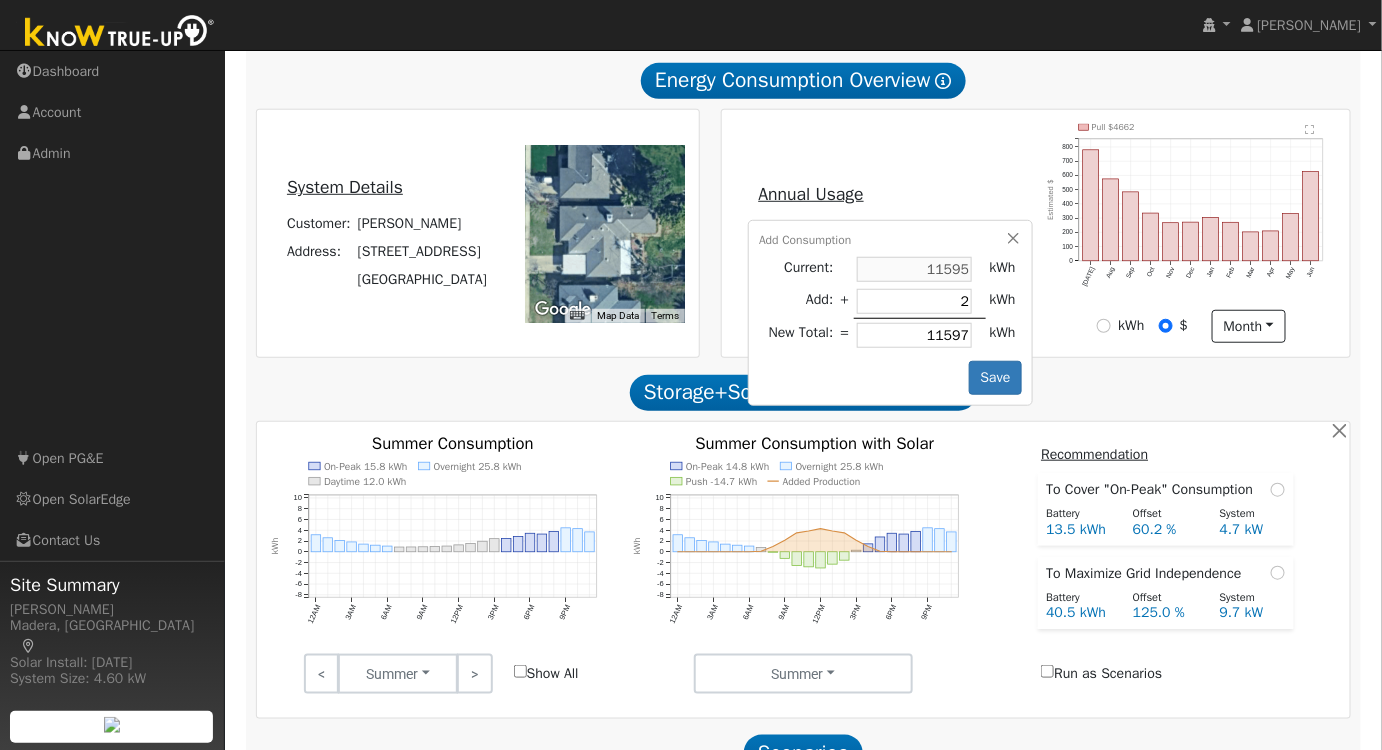 type on "20" 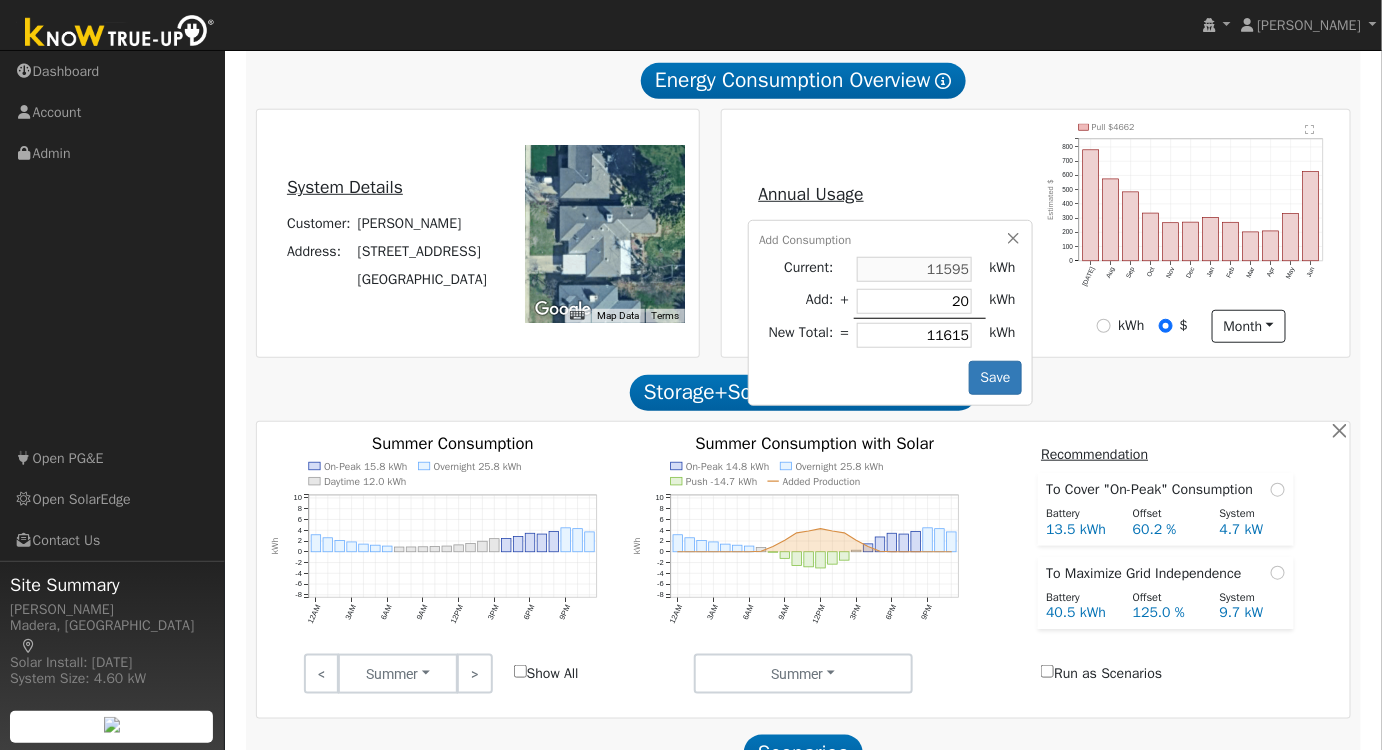 type on "200" 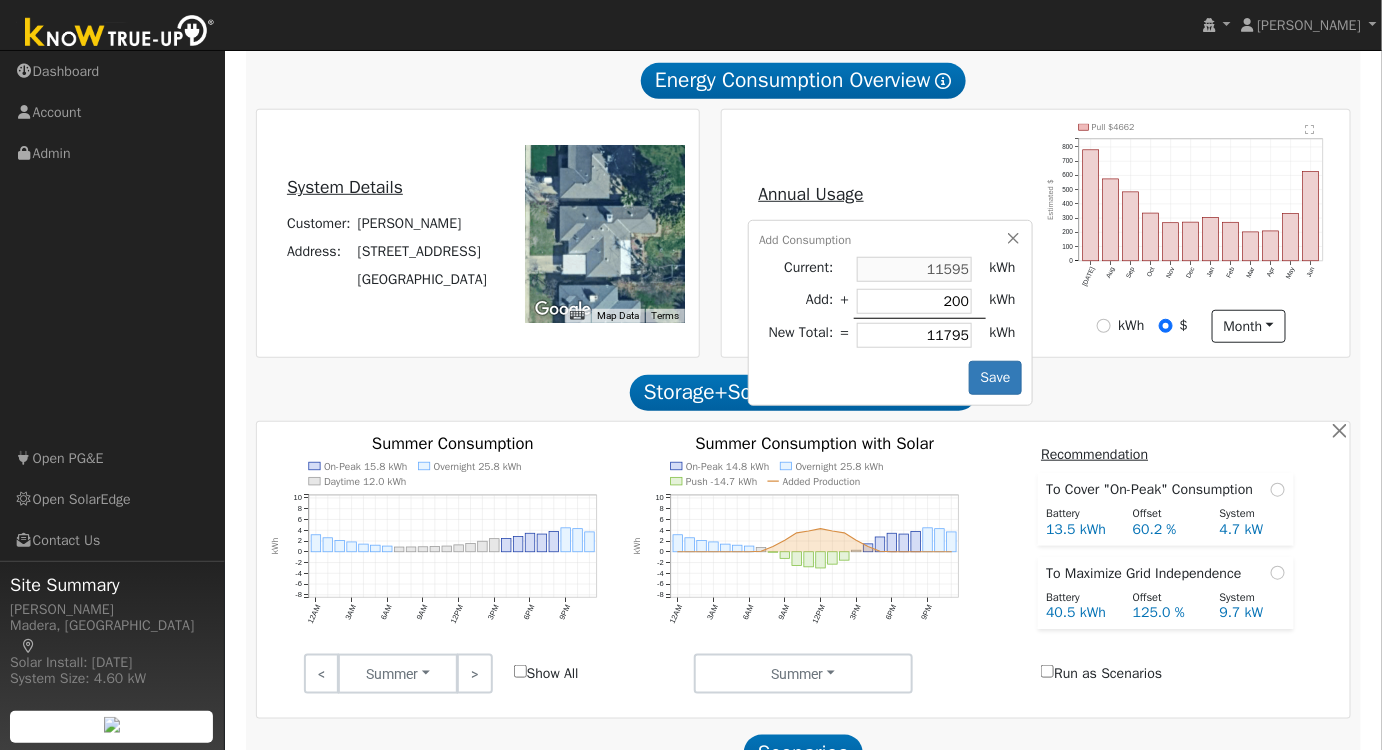 type on "2000" 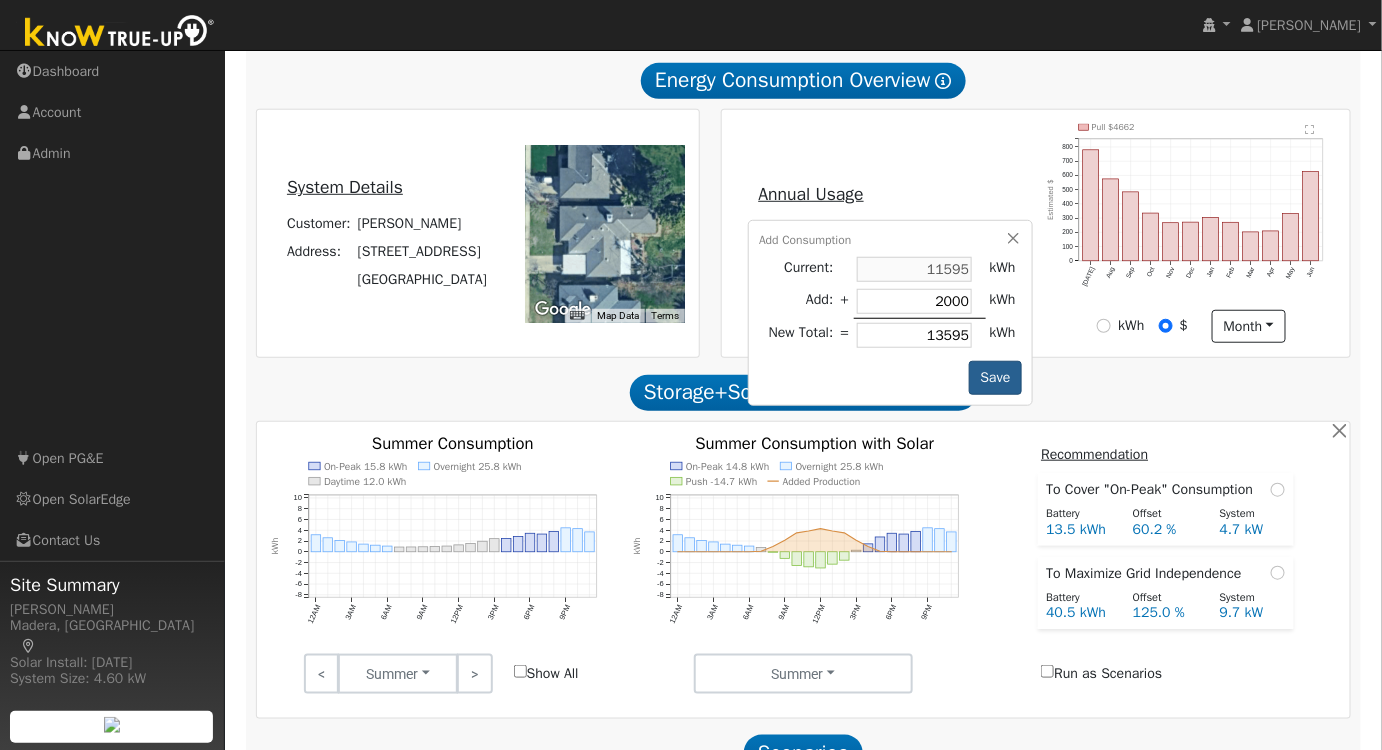 type on "2000" 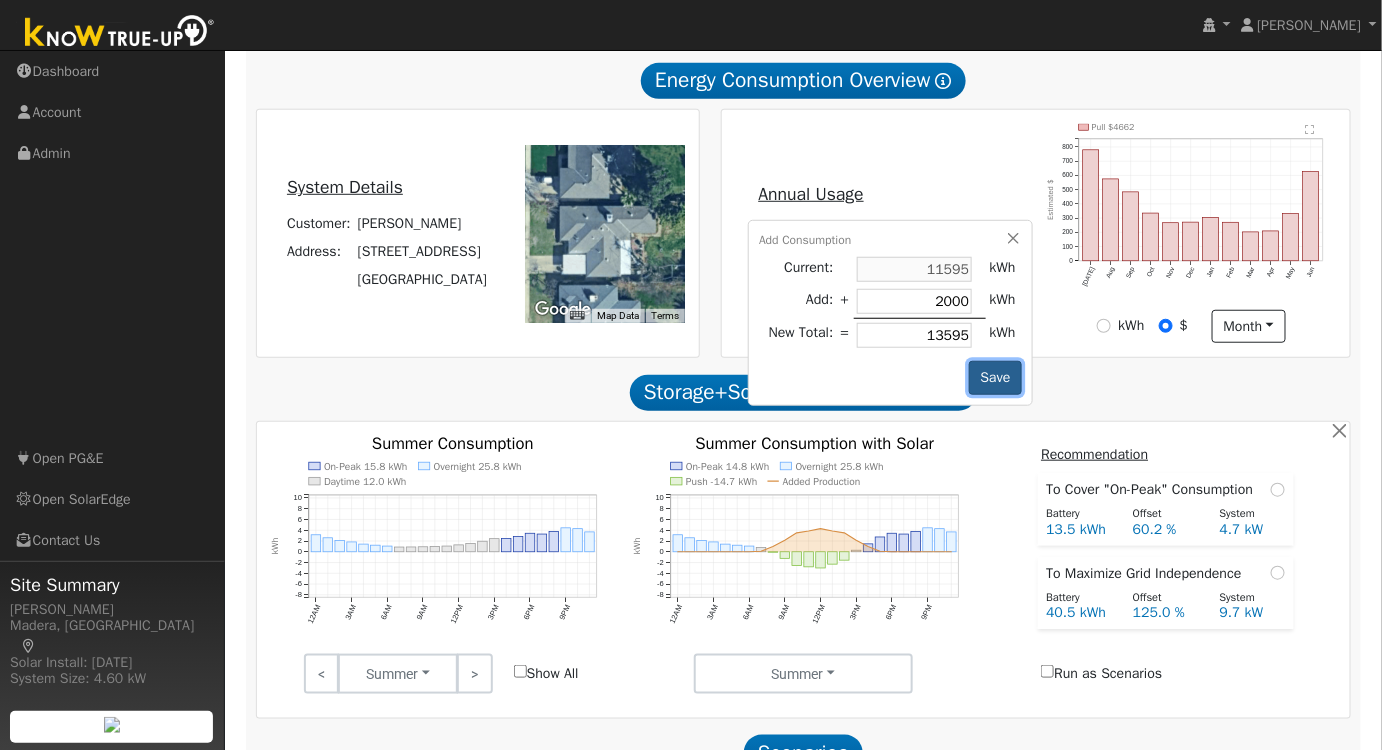 click on "Save" at bounding box center [995, 378] 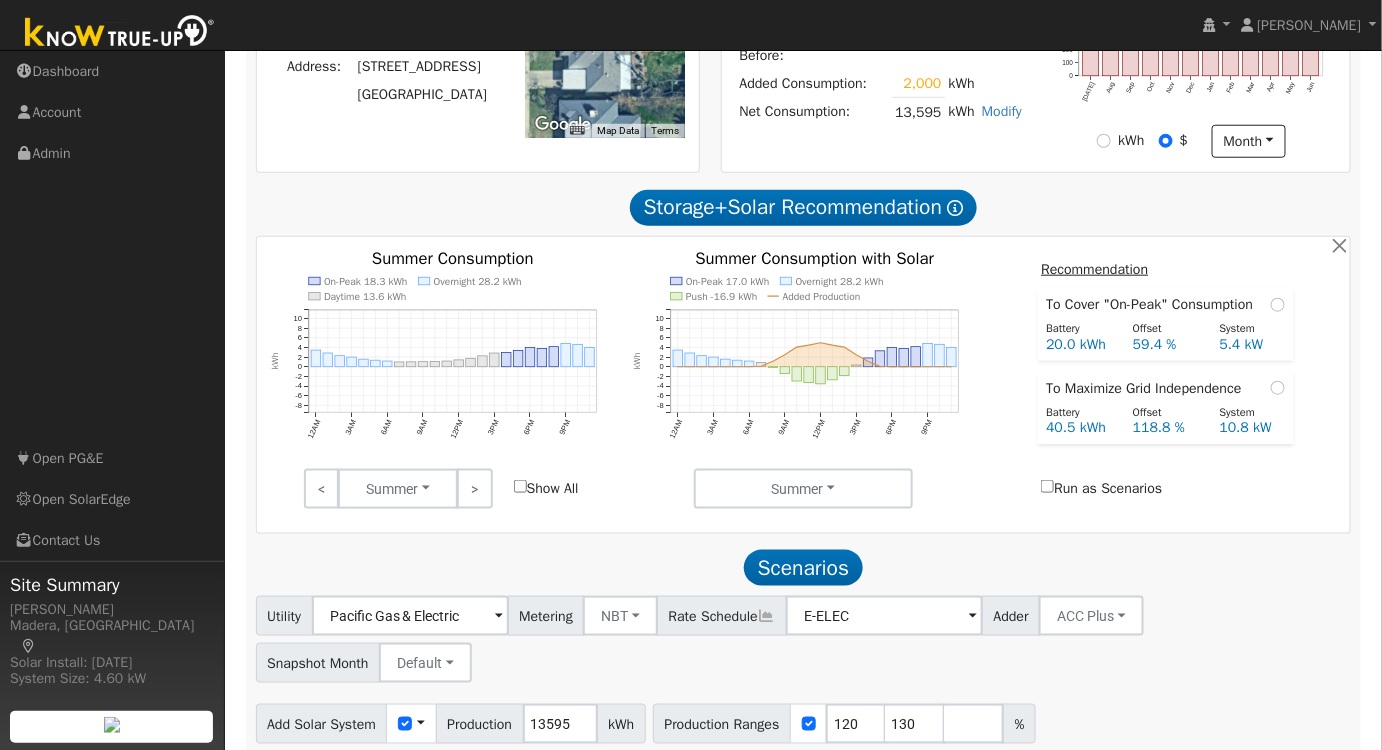 scroll, scrollTop: 613, scrollLeft: 0, axis: vertical 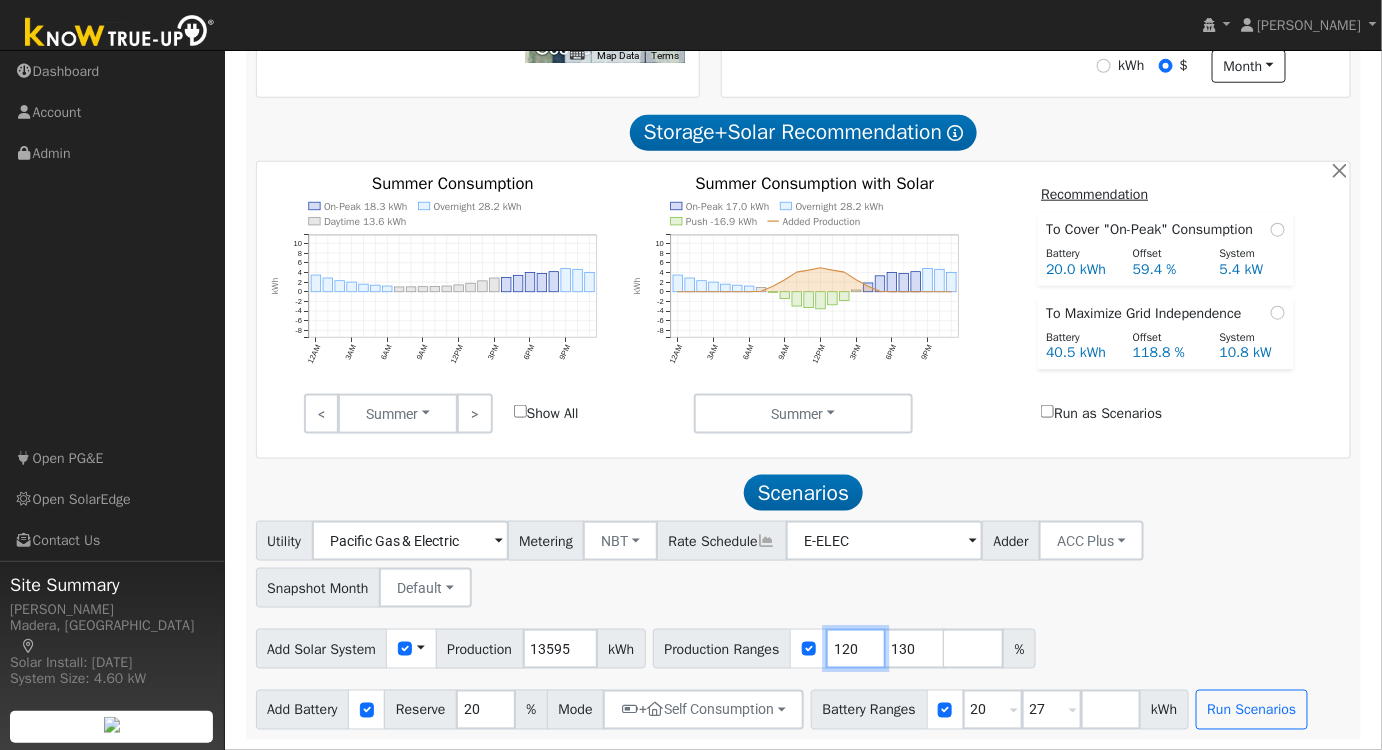 drag, startPoint x: 862, startPoint y: 648, endPoint x: 821, endPoint y: 646, distance: 41.04875 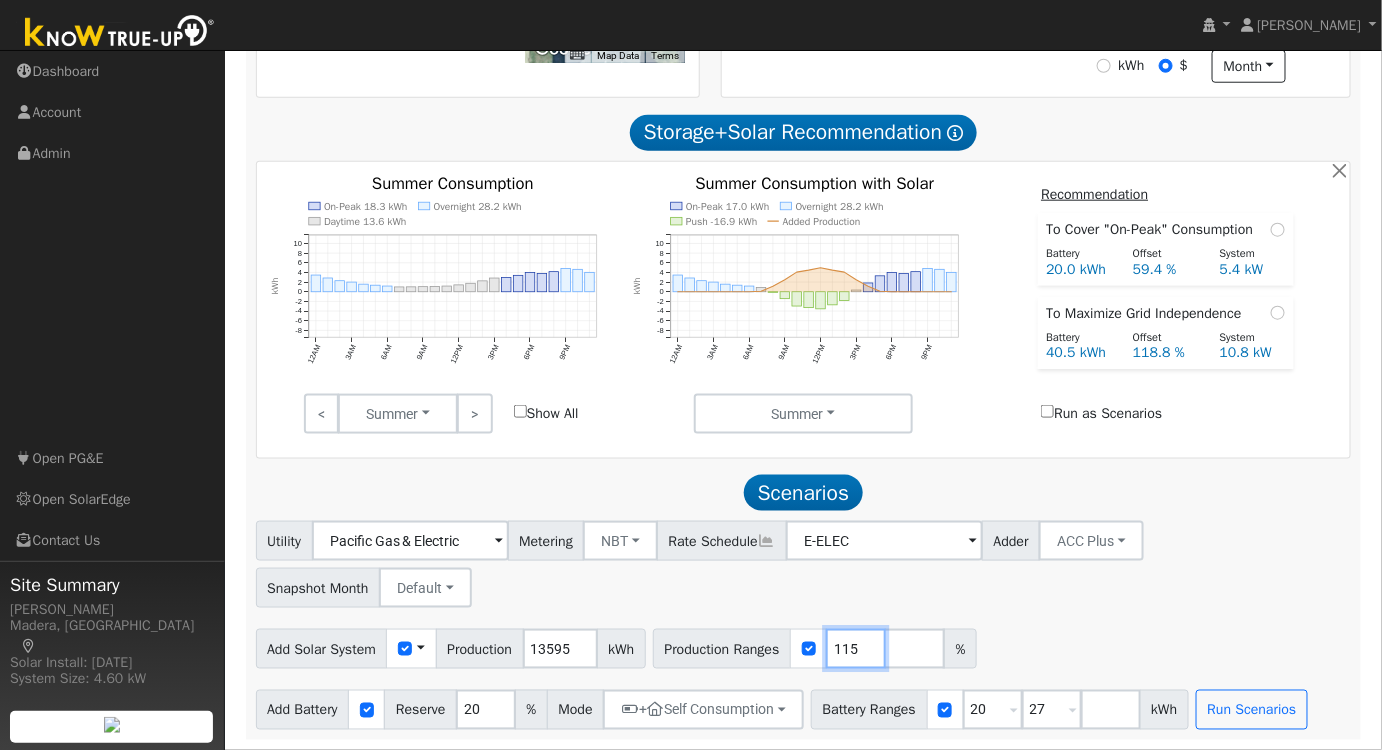 type on "115" 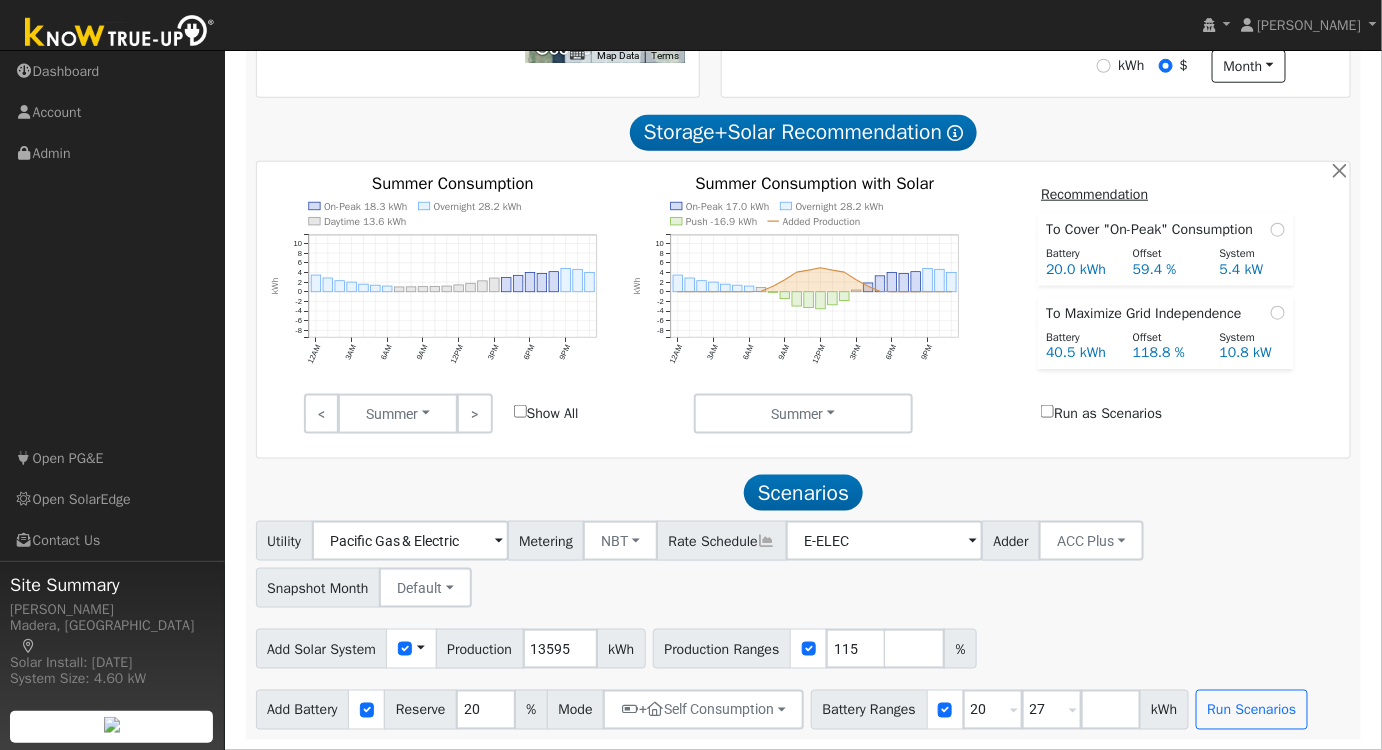 click on "Utility Pacific Gas & Electric Metering NBT NEM NBT  Rate Schedule  E-ELEC Adder ACC Plus - None - ACC Plus SB-535 Snapshot Month Default Jan Feb Mar Apr May Jun Jul Aug Sep Oct Nov Dec Add Solar System Use CSV Data Production 13595 kWh Production Ranges 115 % Add Battery Reserve 20 % Mode +  Self Consumption  Self Consumption  Peak Savings    ACC High Value Push    Backup Battery Ranges 20 Overrides Reserve % Mode  None None  Self Consumption  Peak Savings    ACC High Value Push    Backup 27 Overrides Reserve % Mode  None None  Self Consumption  Peak Savings    ACC High Value Push    Backup kWh Run Scenarios" at bounding box center [803, 625] 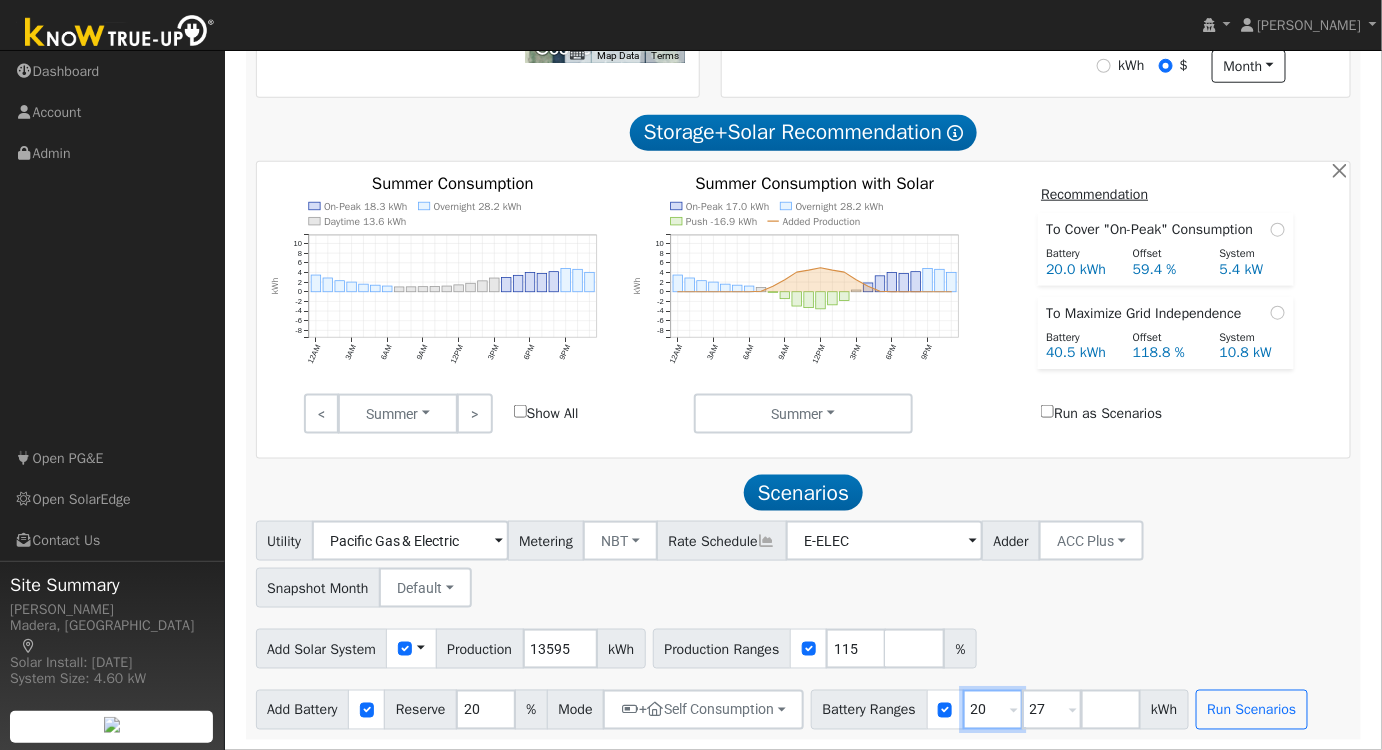 drag, startPoint x: 1002, startPoint y: 715, endPoint x: 857, endPoint y: 719, distance: 145.05516 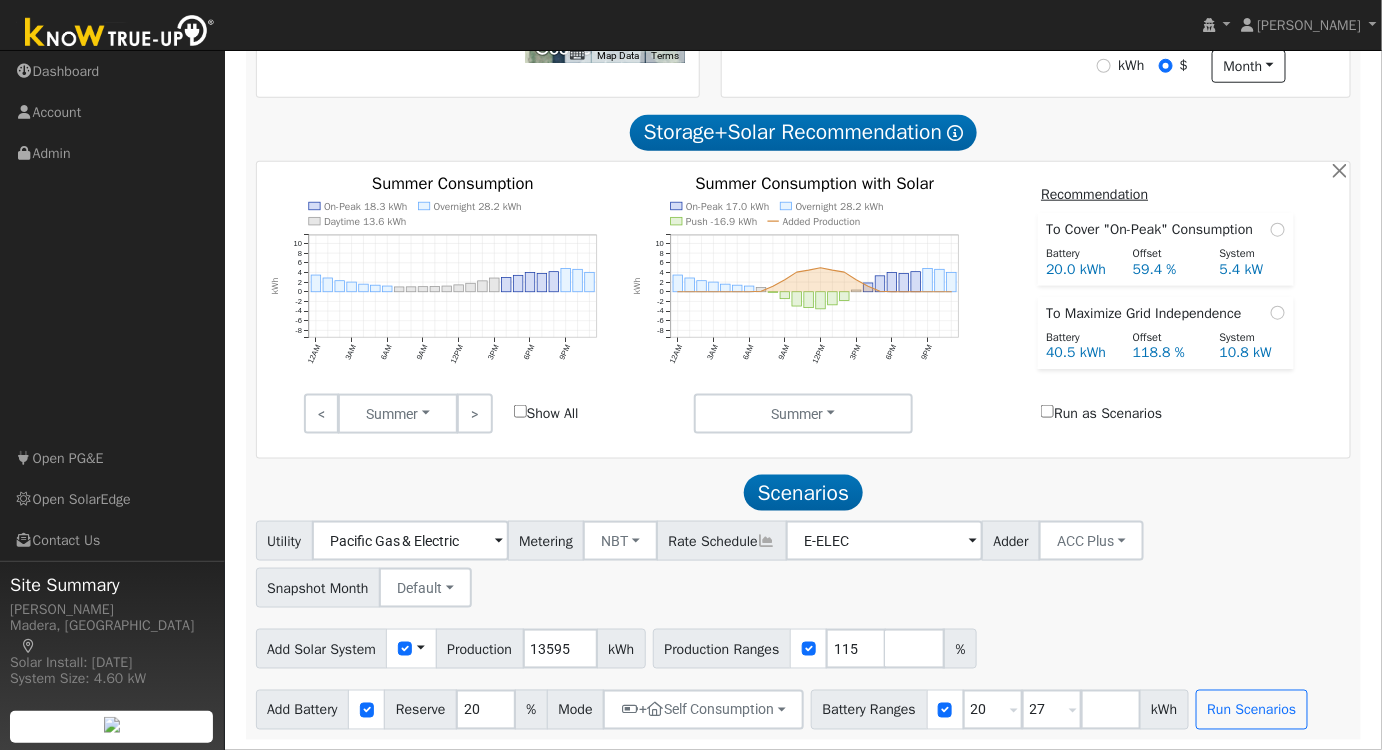 click on "Utility Pacific Gas & Electric Metering NBT NEM NBT  Rate Schedule  E-ELEC Adder ACC Plus - None - ACC Plus SB-535 Snapshot Month Default Jan Feb Mar Apr May Jun Jul Aug Sep Oct Nov Dec" at bounding box center (803, 561) 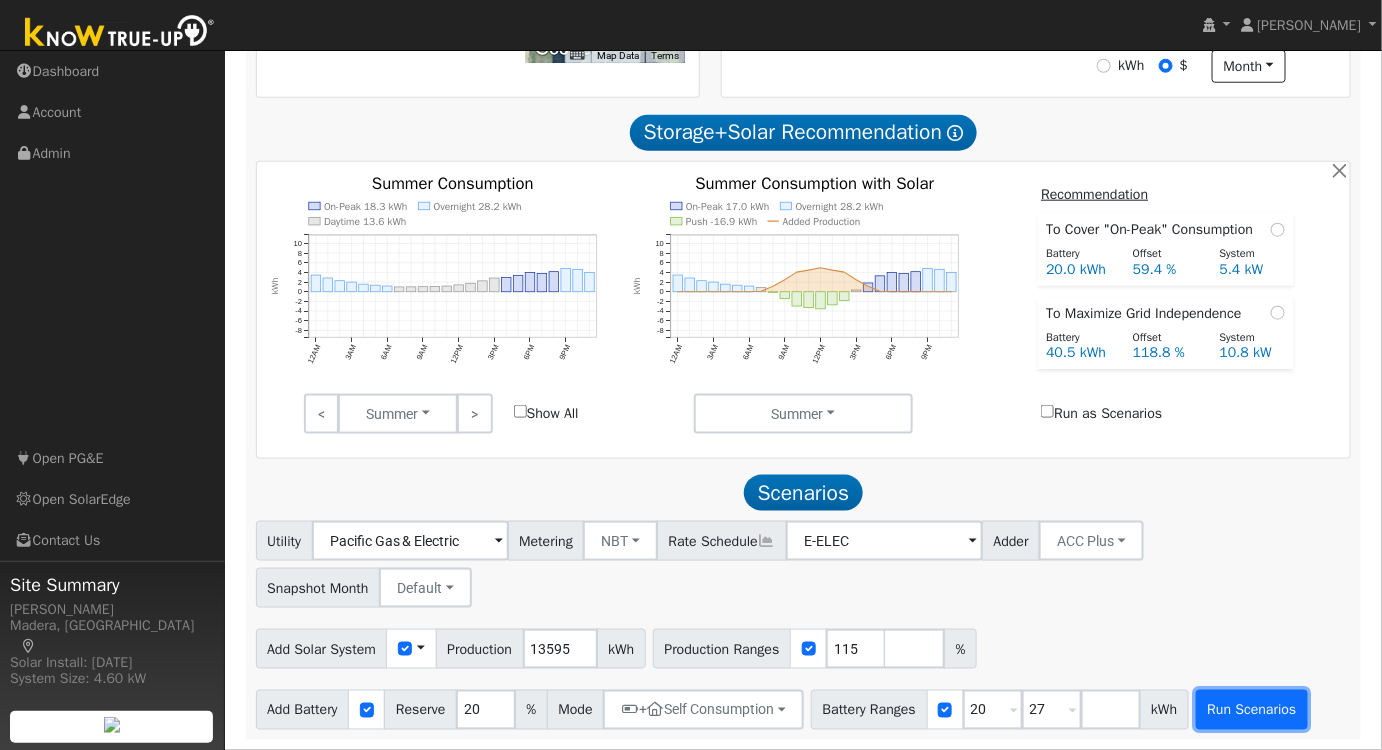 click on "Run Scenarios" at bounding box center (1252, 710) 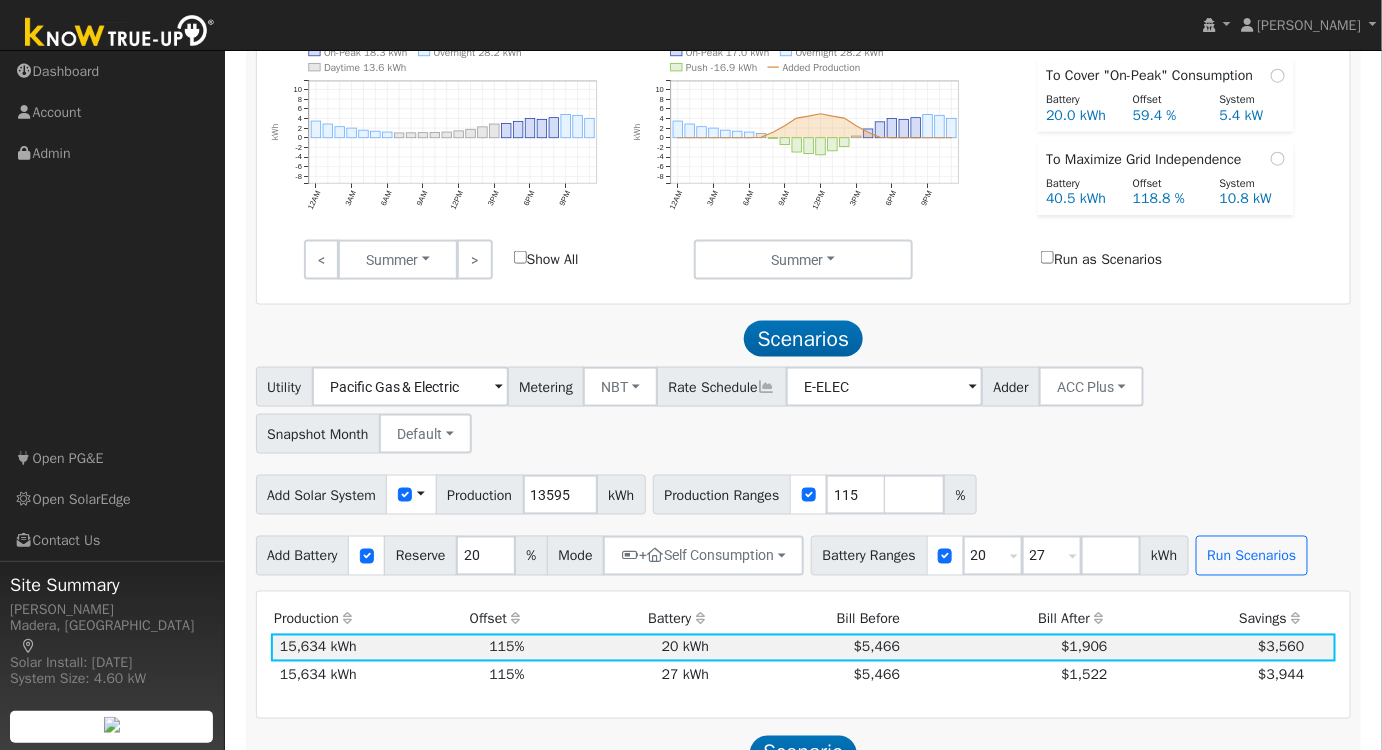 scroll, scrollTop: 1026, scrollLeft: 0, axis: vertical 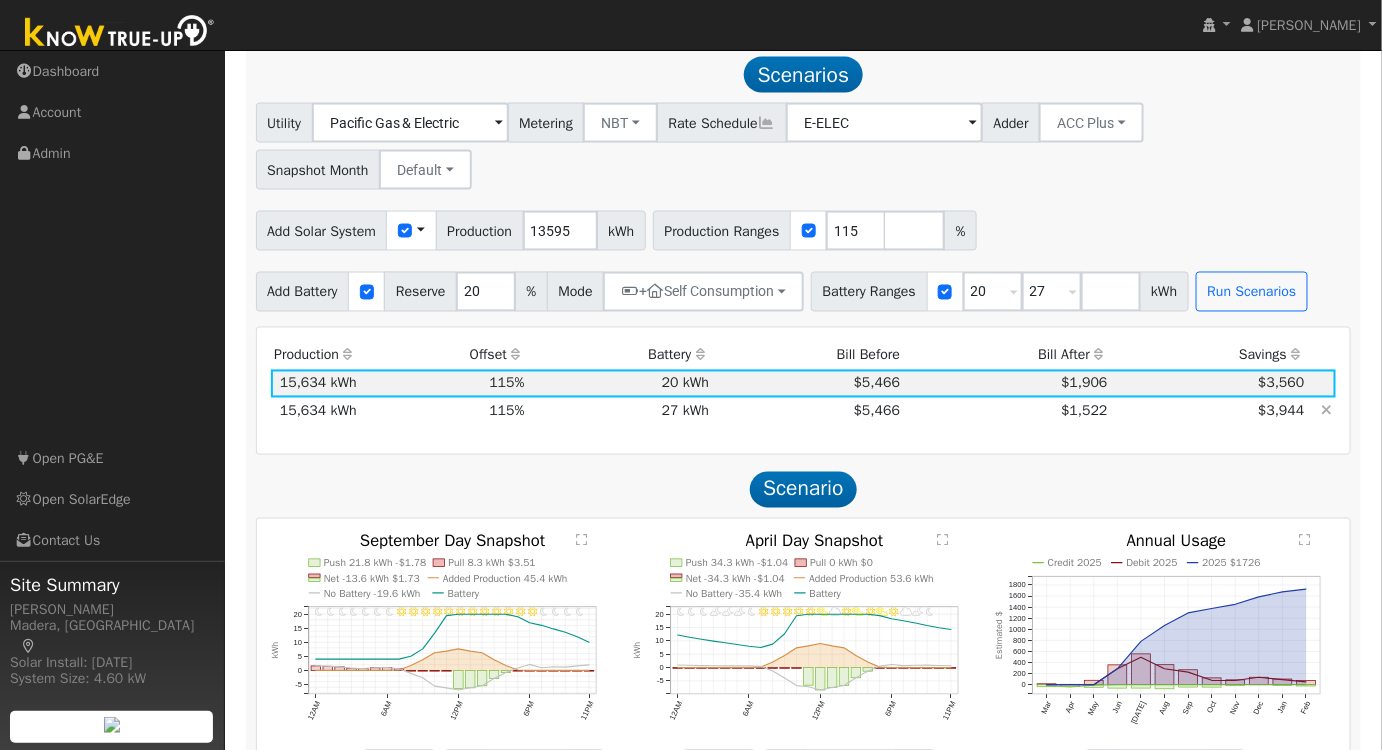 click on "$1,522" at bounding box center [1008, 412] 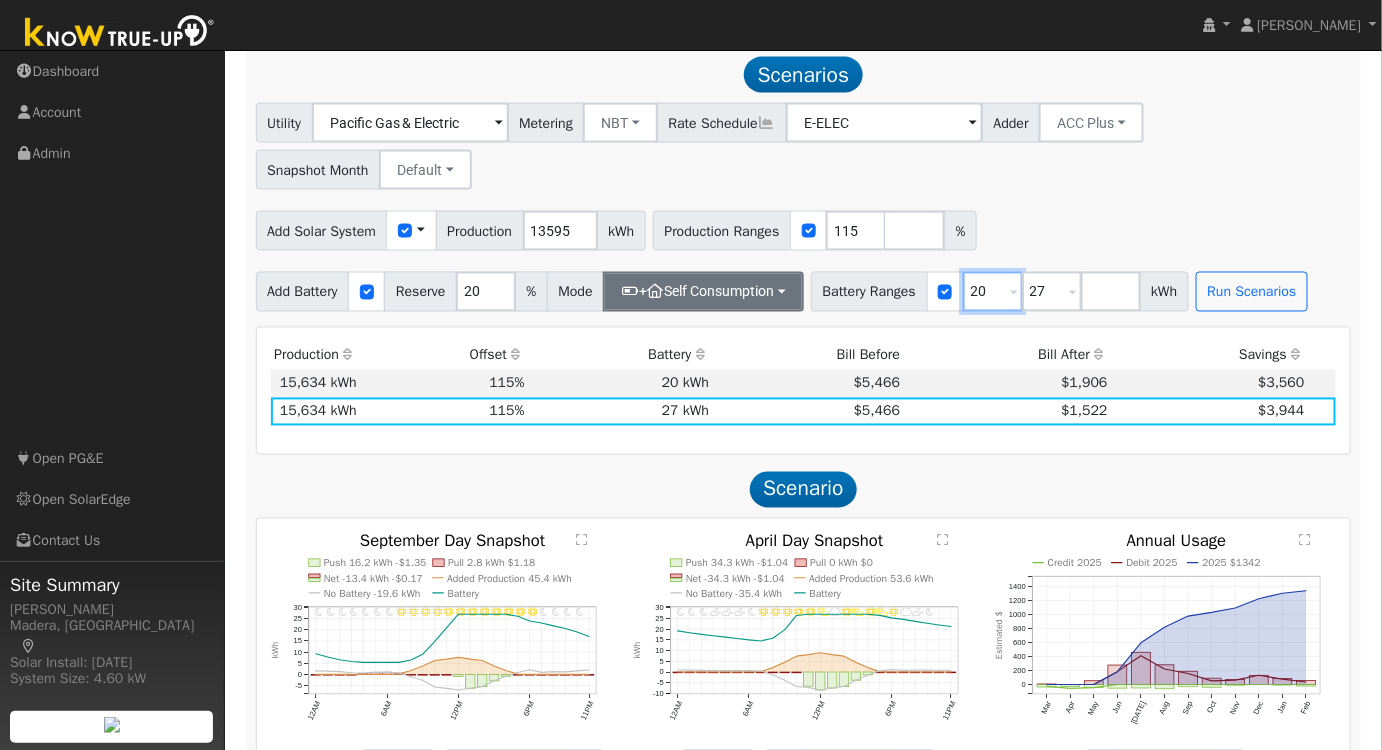 drag, startPoint x: 1000, startPoint y: 296, endPoint x: 779, endPoint y: 286, distance: 221.22614 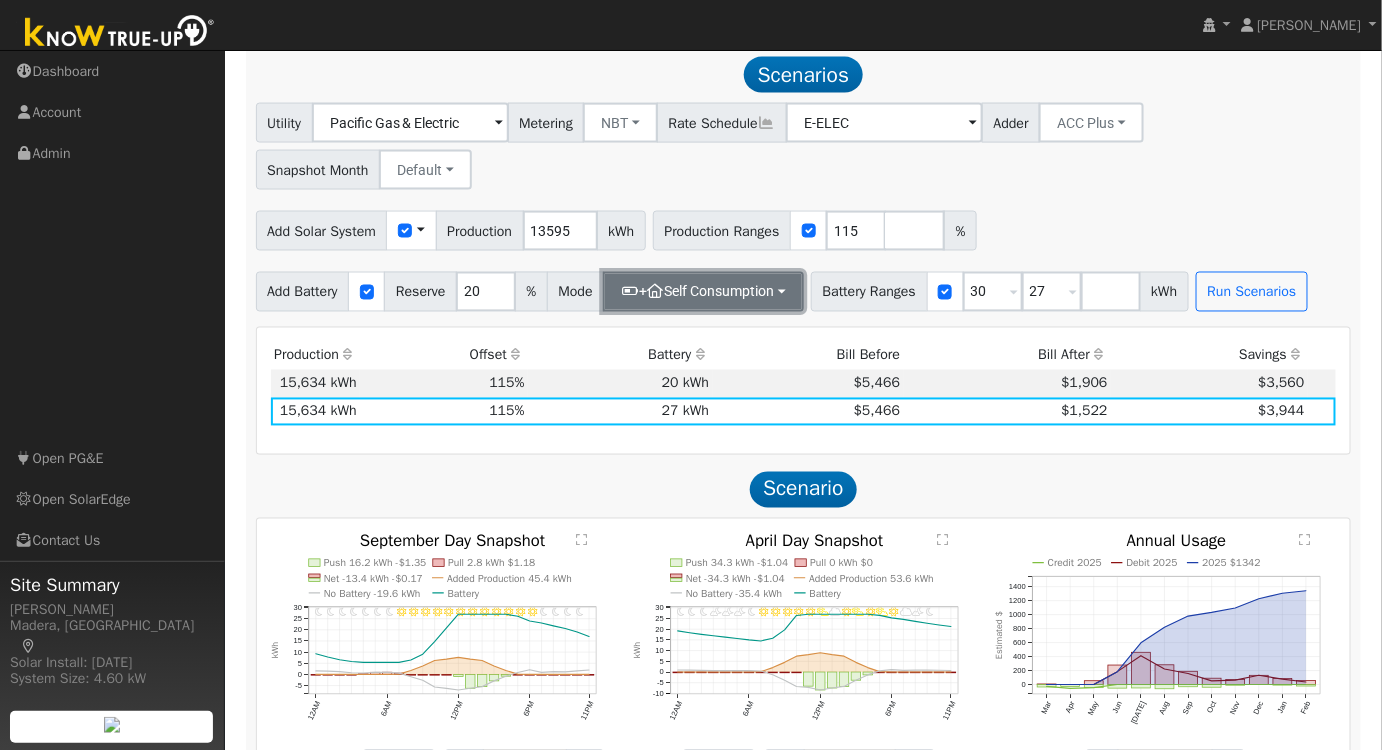 type on "27" 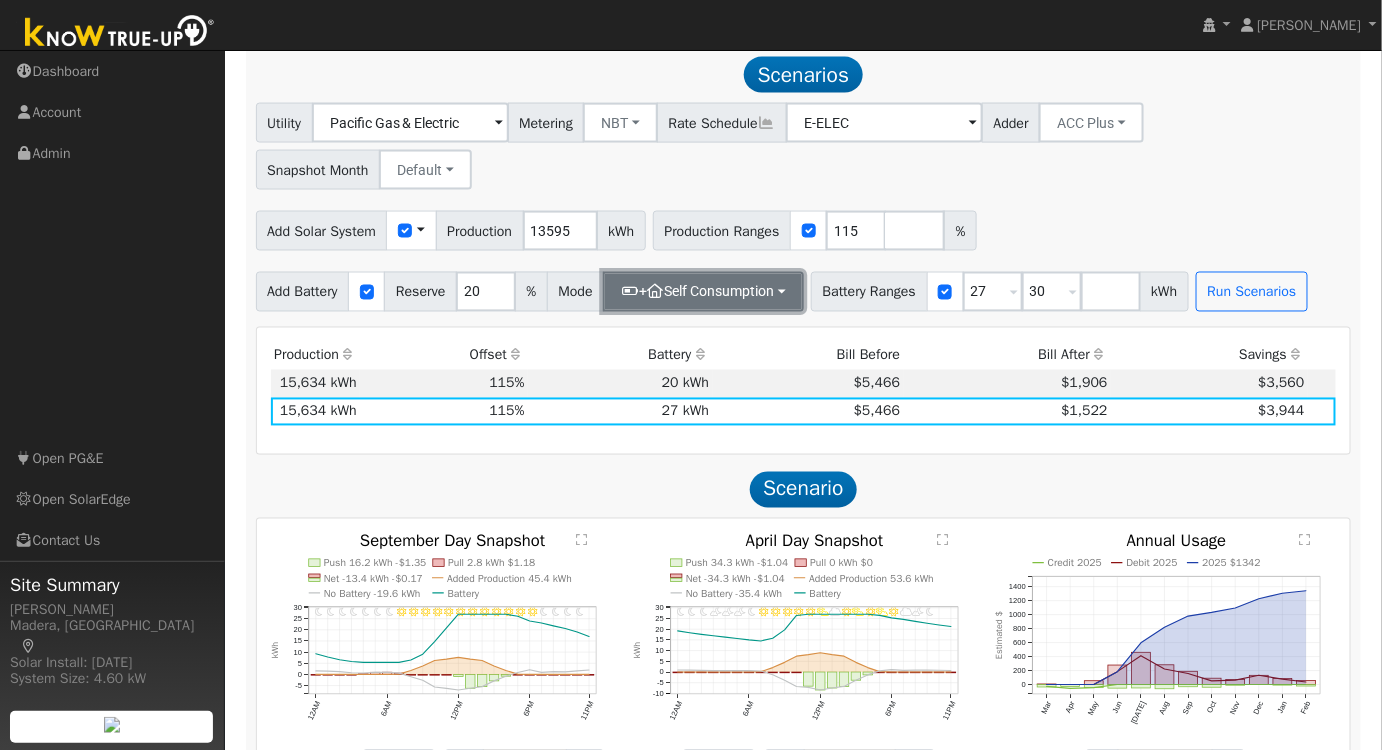 click on "+  Self Consumption" at bounding box center [703, 292] 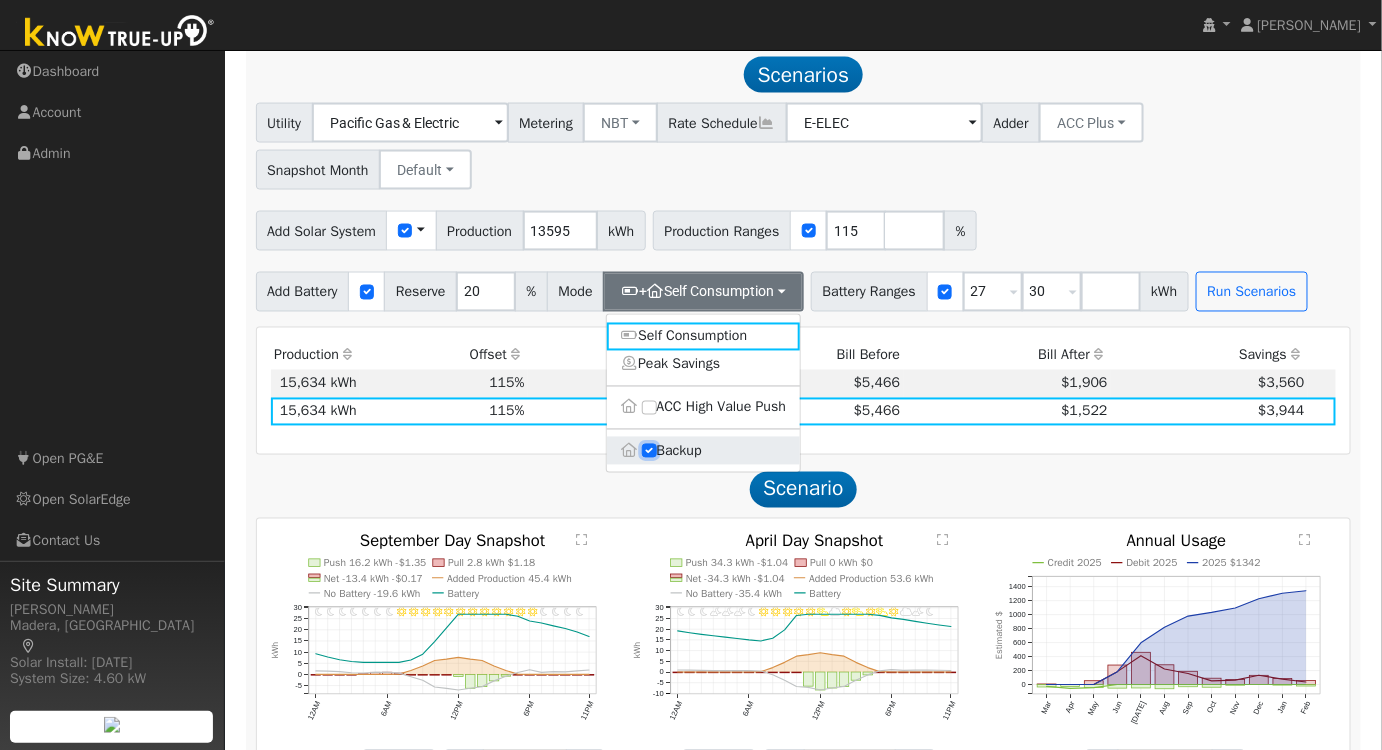 drag, startPoint x: 650, startPoint y: 454, endPoint x: 791, endPoint y: 446, distance: 141.22676 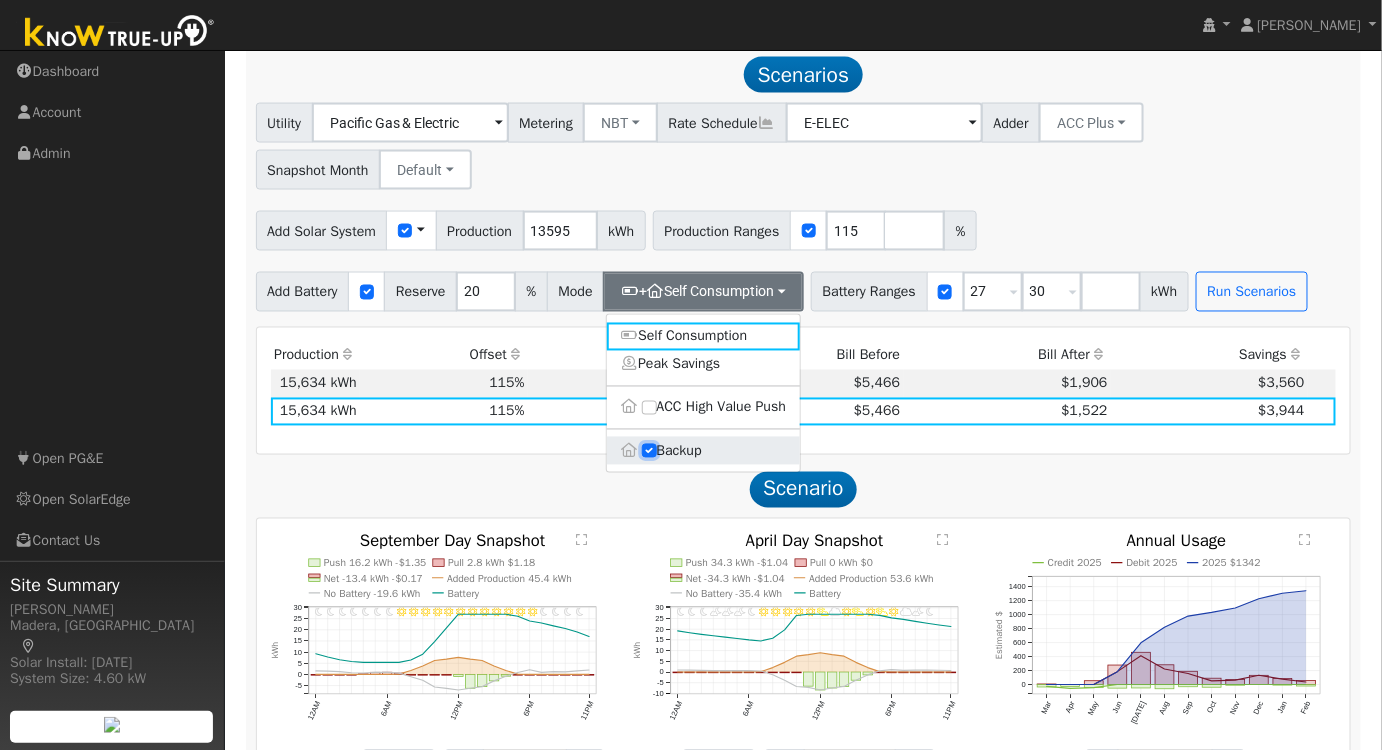 click on "Backup" at bounding box center [649, 451] 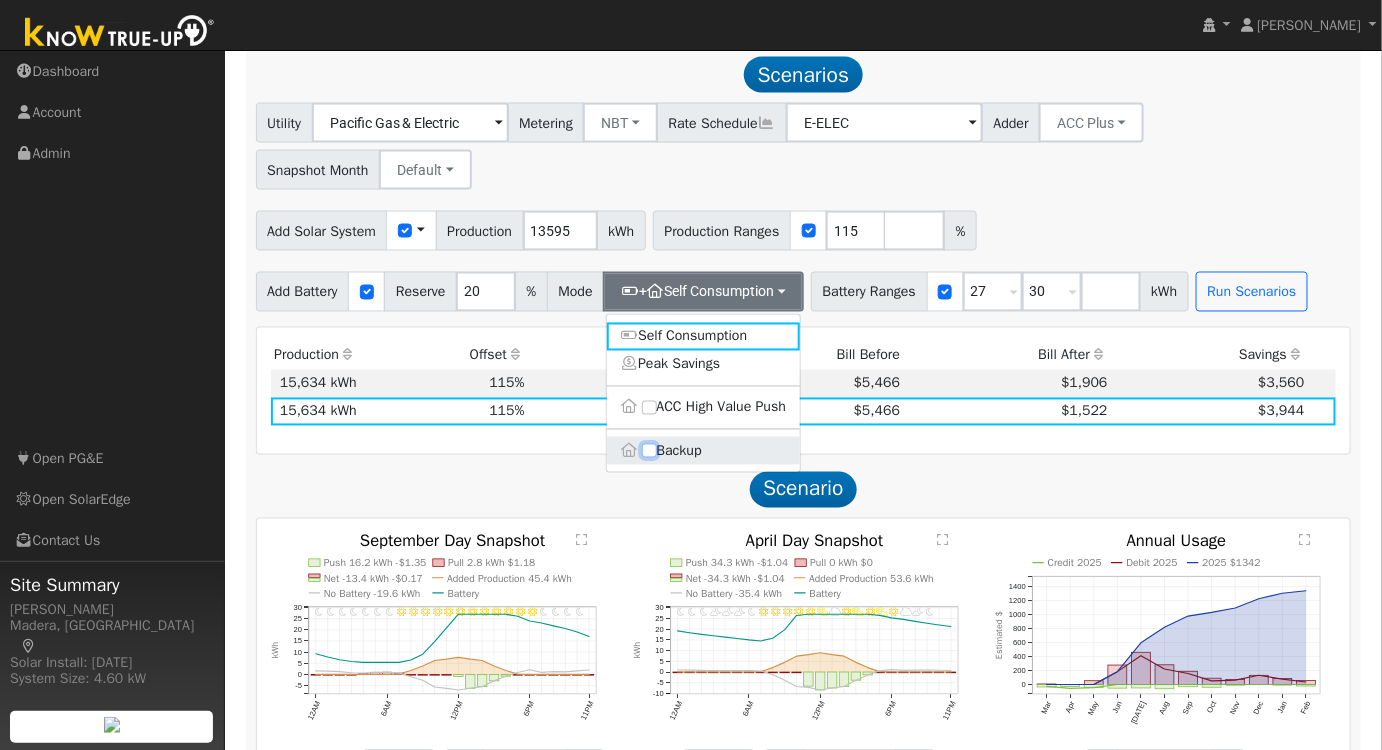 type on "10" 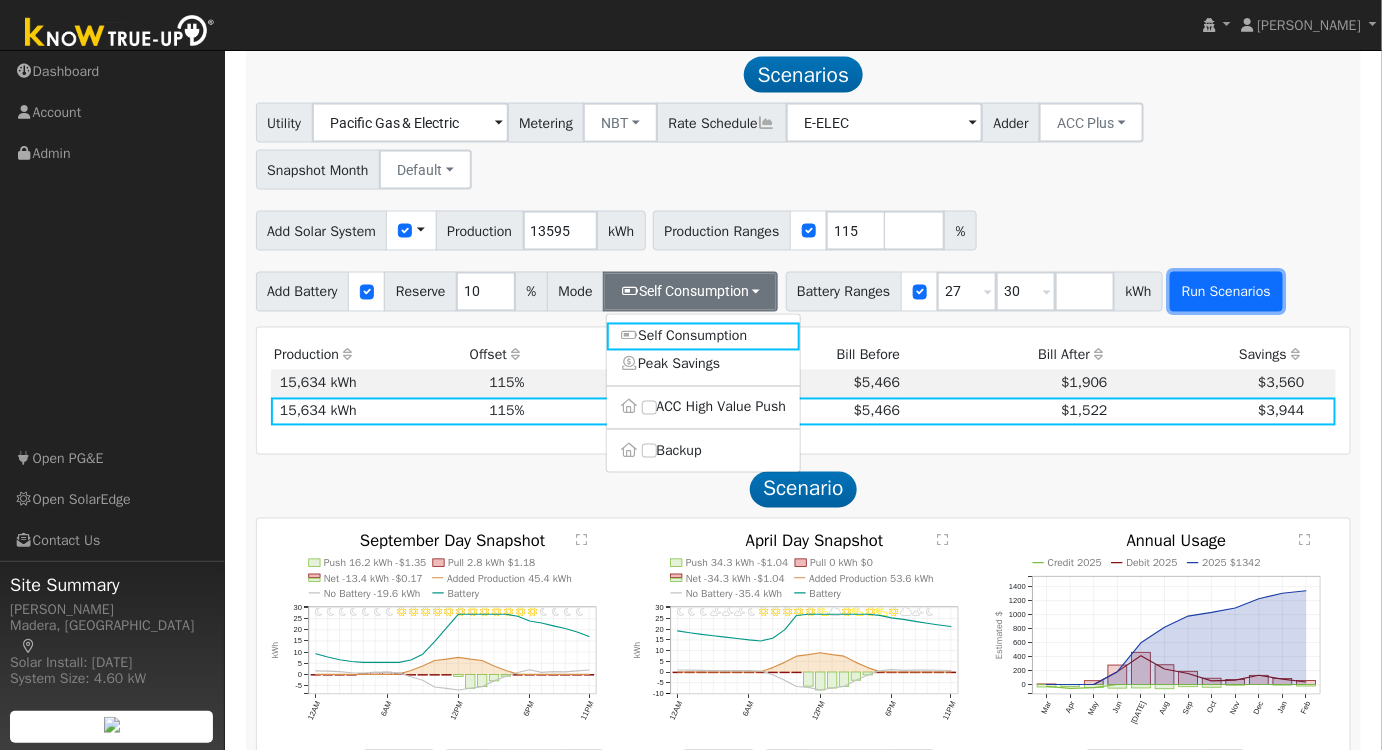 click on "Run Scenarios" at bounding box center (1226, 292) 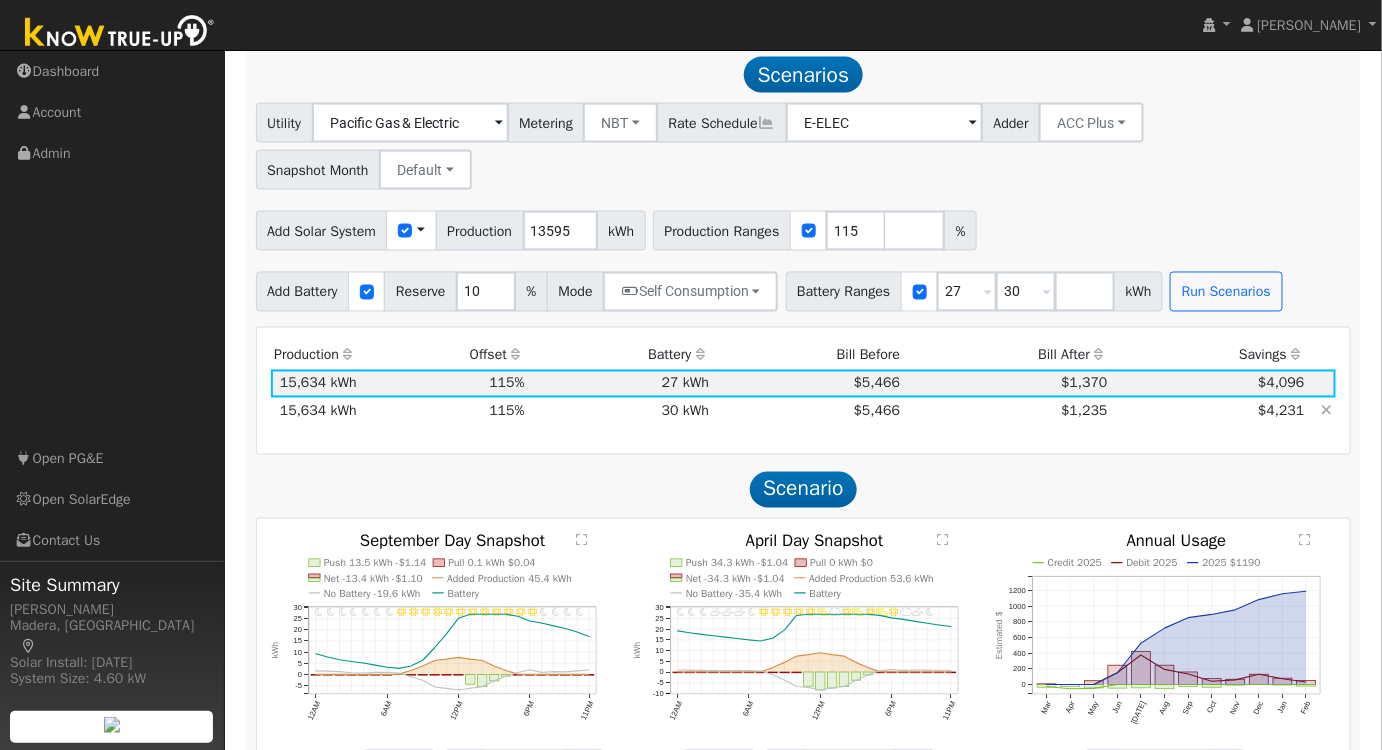 click on "$5,466" at bounding box center [808, 412] 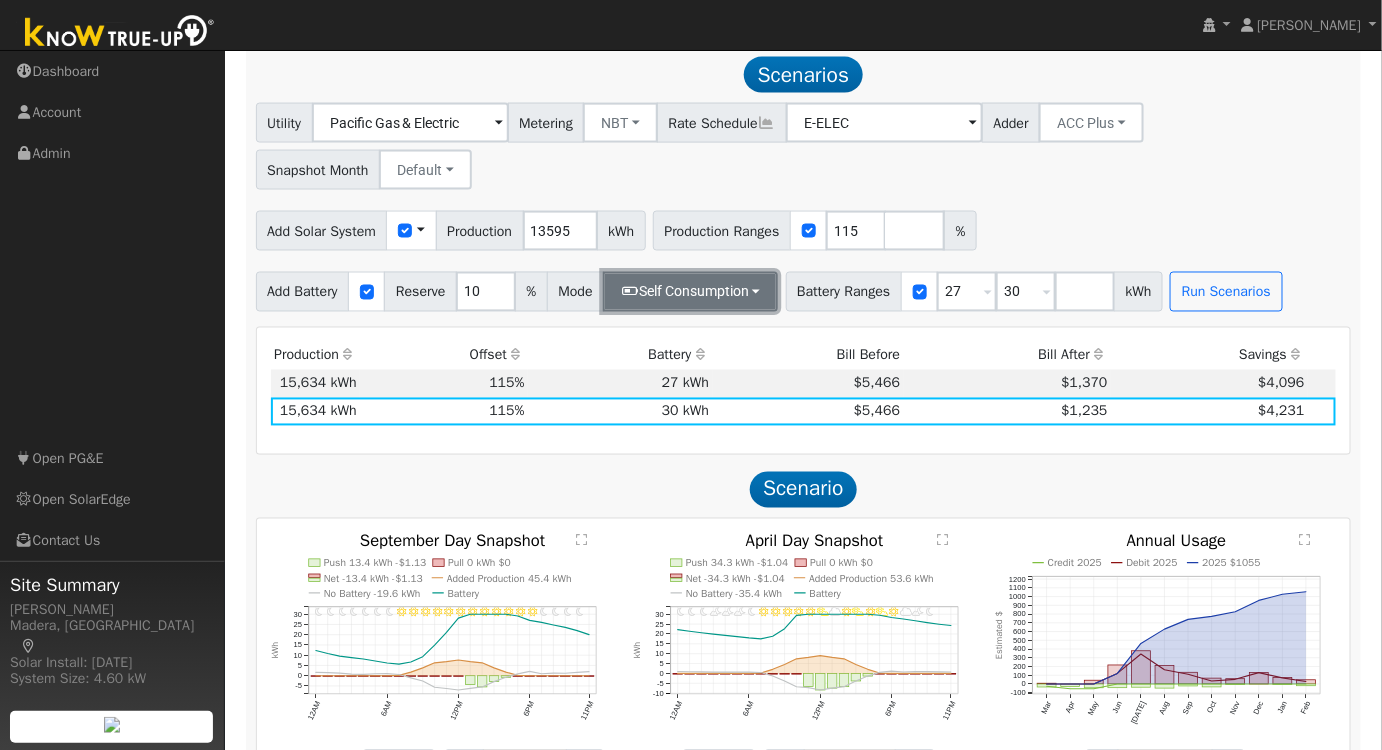 click on "Self Consumption" at bounding box center (690, 292) 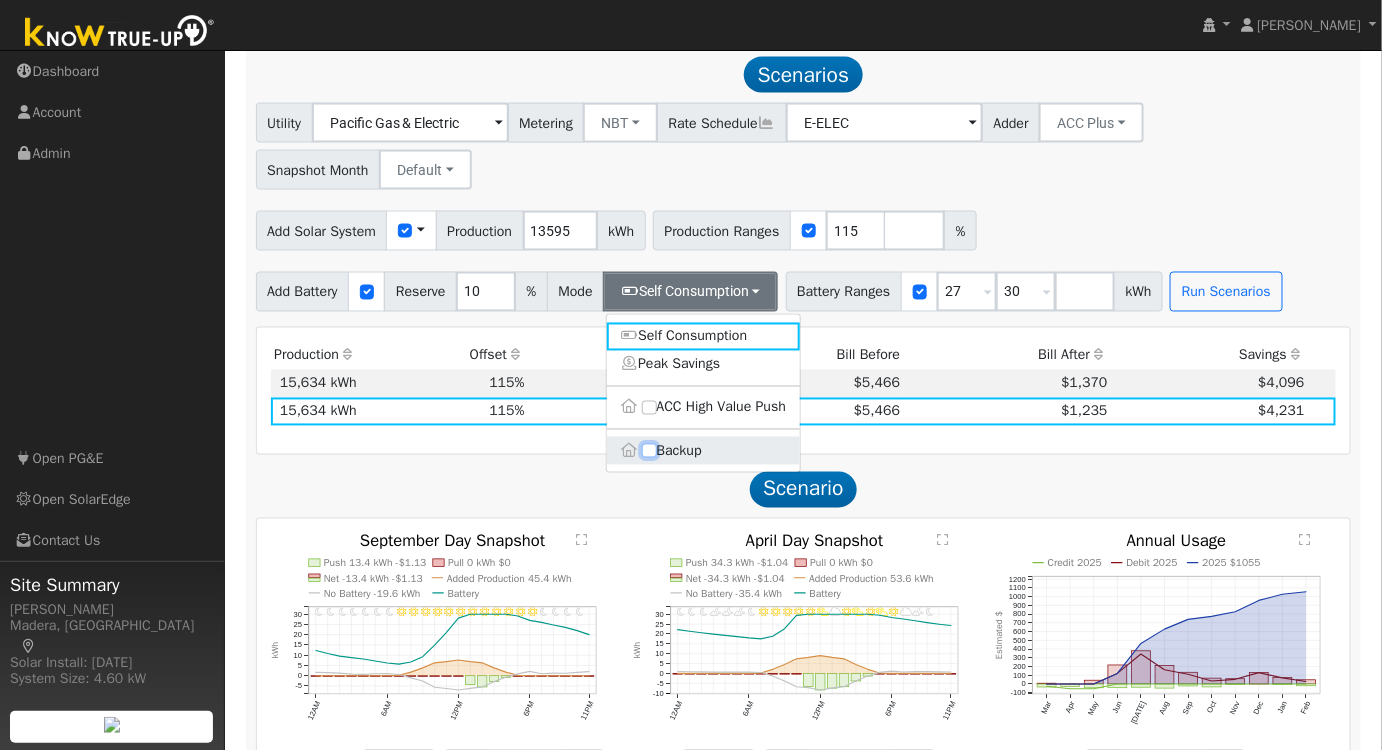 click on "Backup" at bounding box center [649, 451] 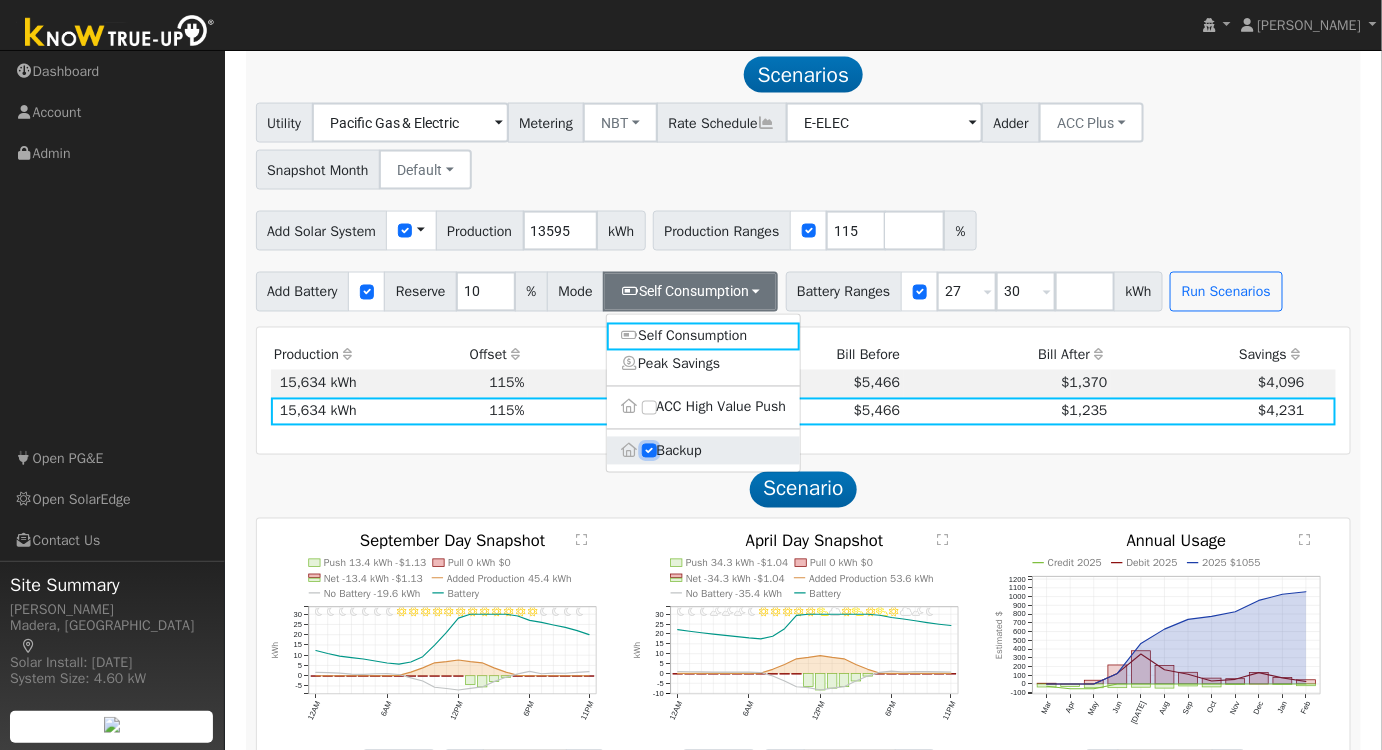 type on "20" 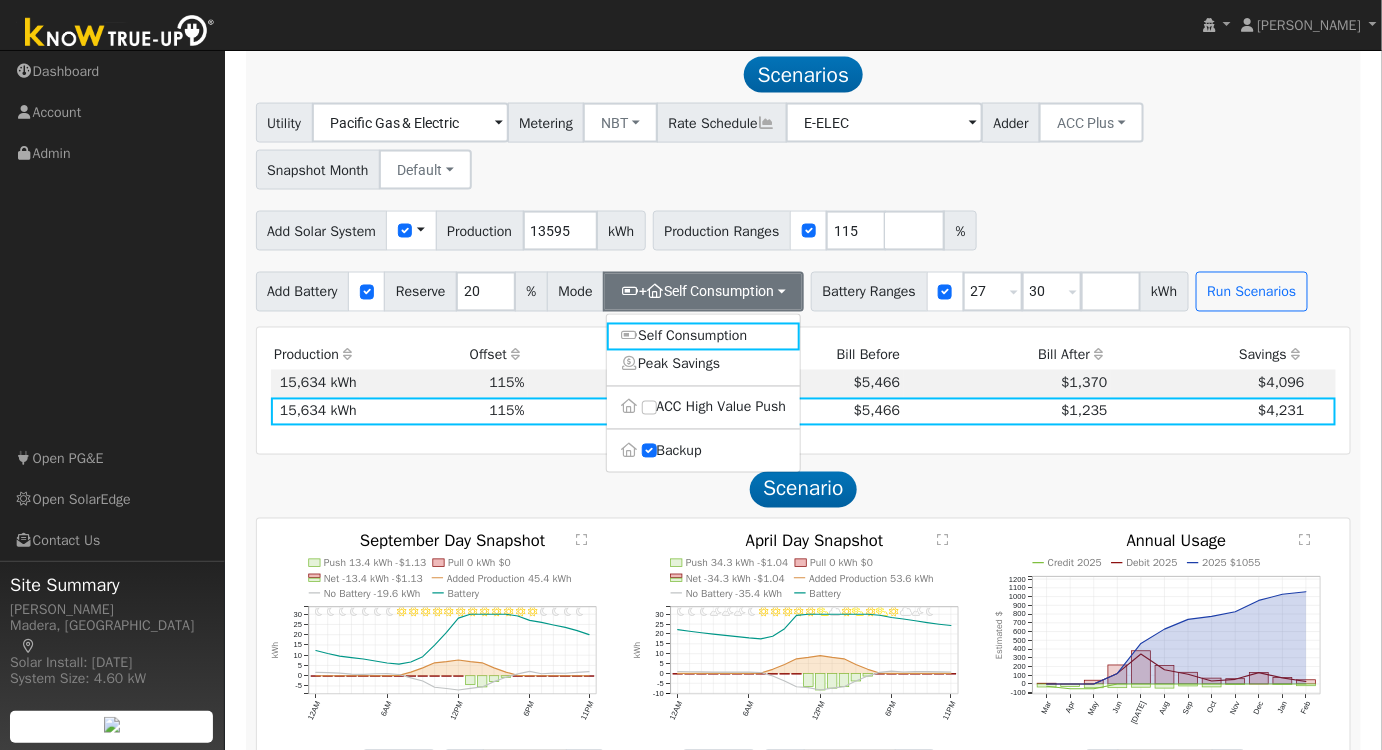 click on "Add Solar System Use CSV Data Production 13595 kWh Production Ranges 115 %" at bounding box center [803, 227] 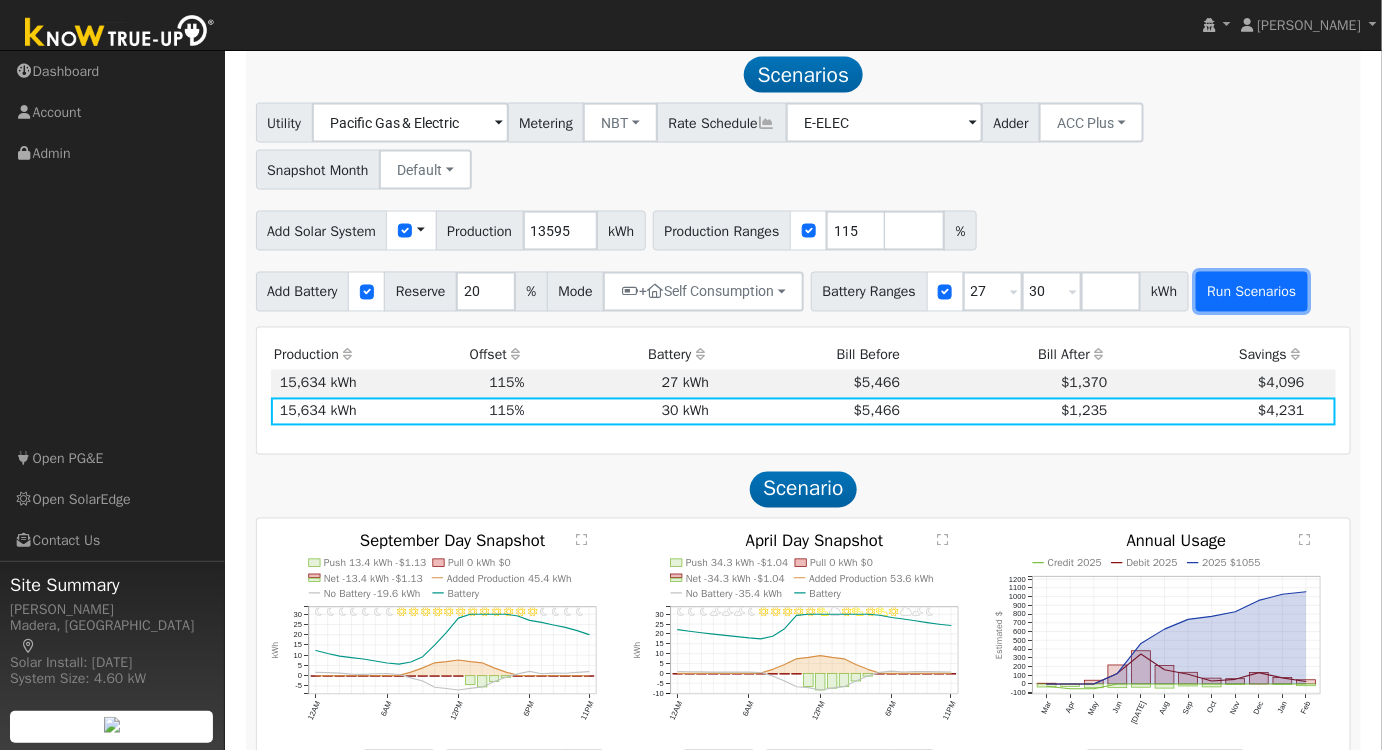 click on "Run Scenarios" at bounding box center [1252, 292] 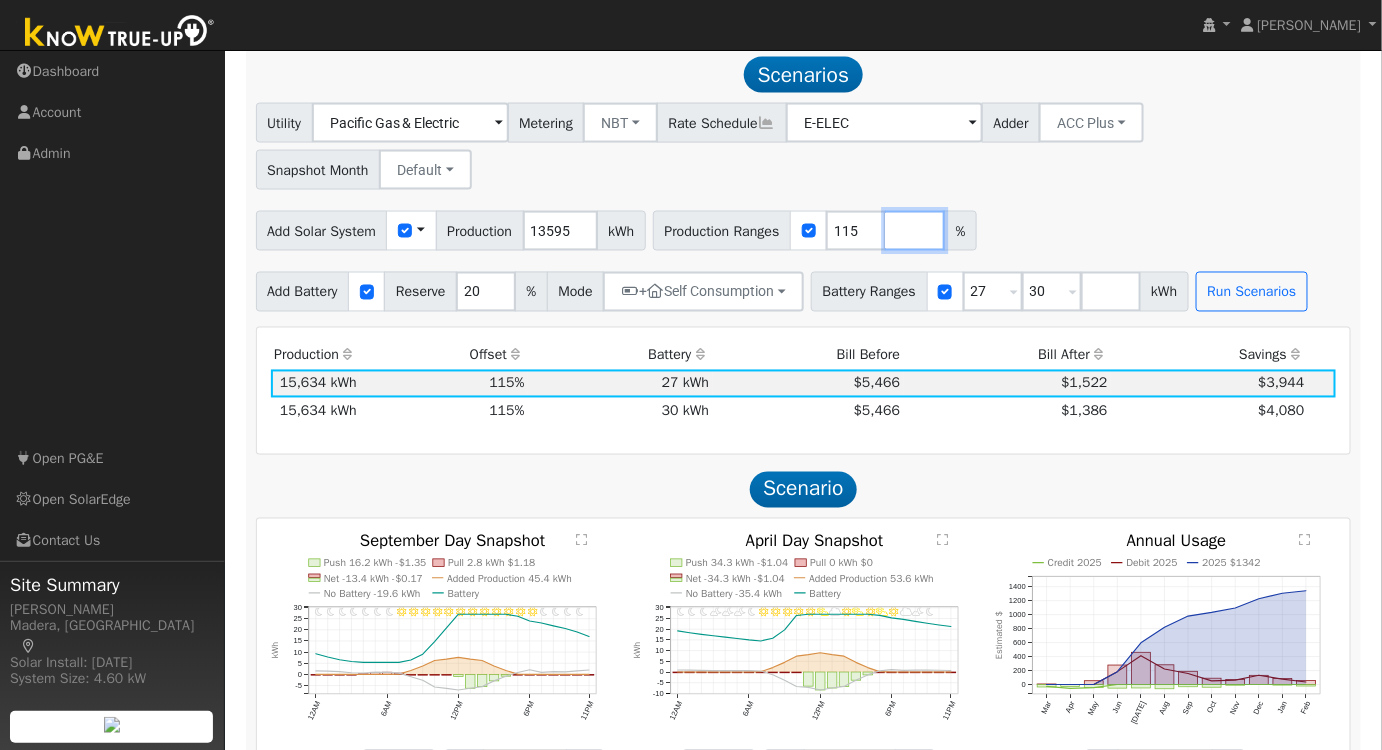 click at bounding box center (915, 231) 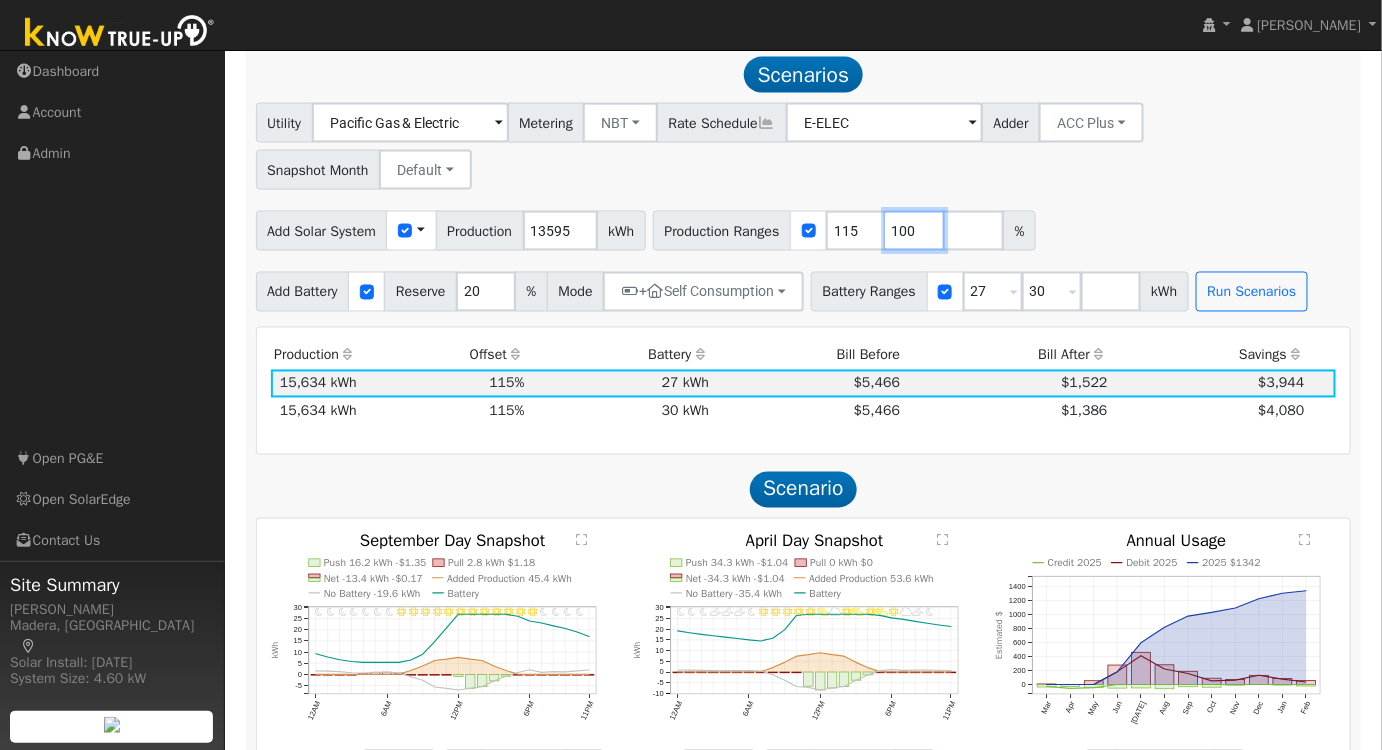 type on "100" 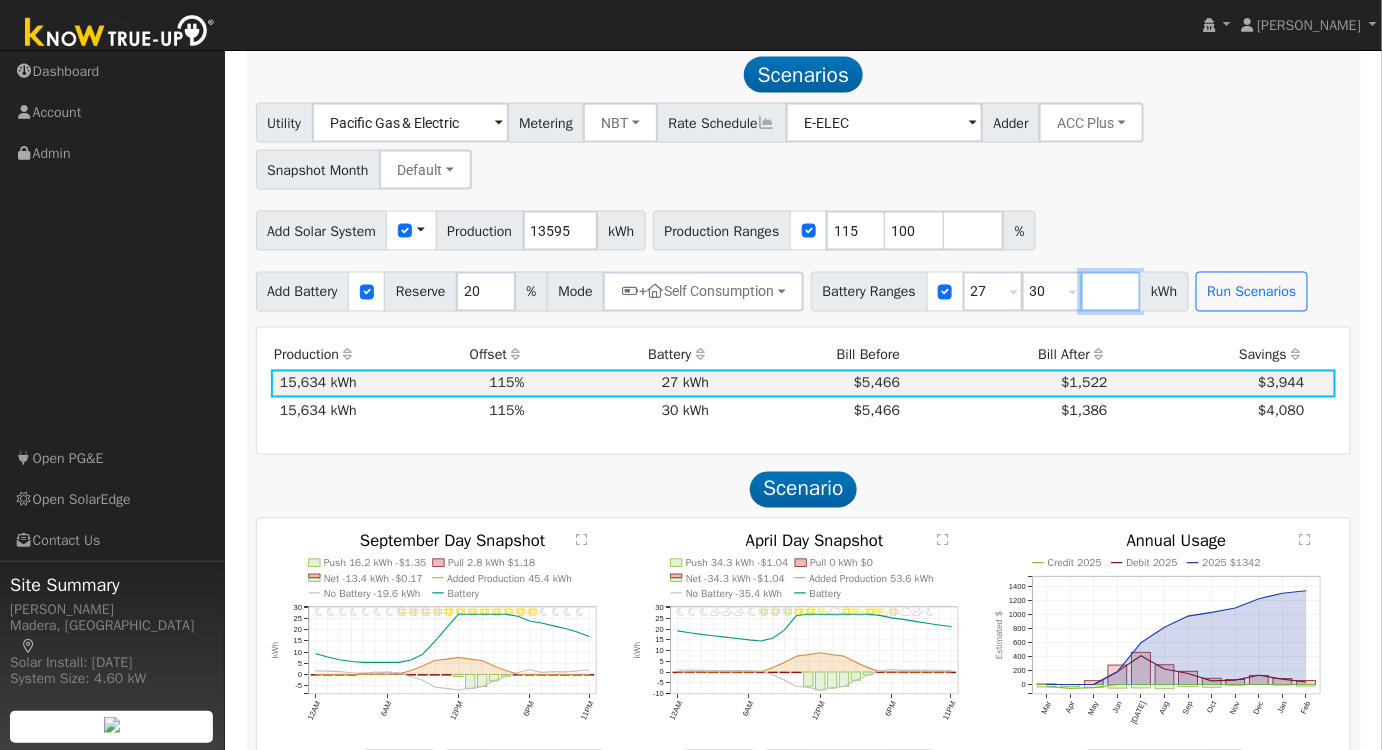 type on "100" 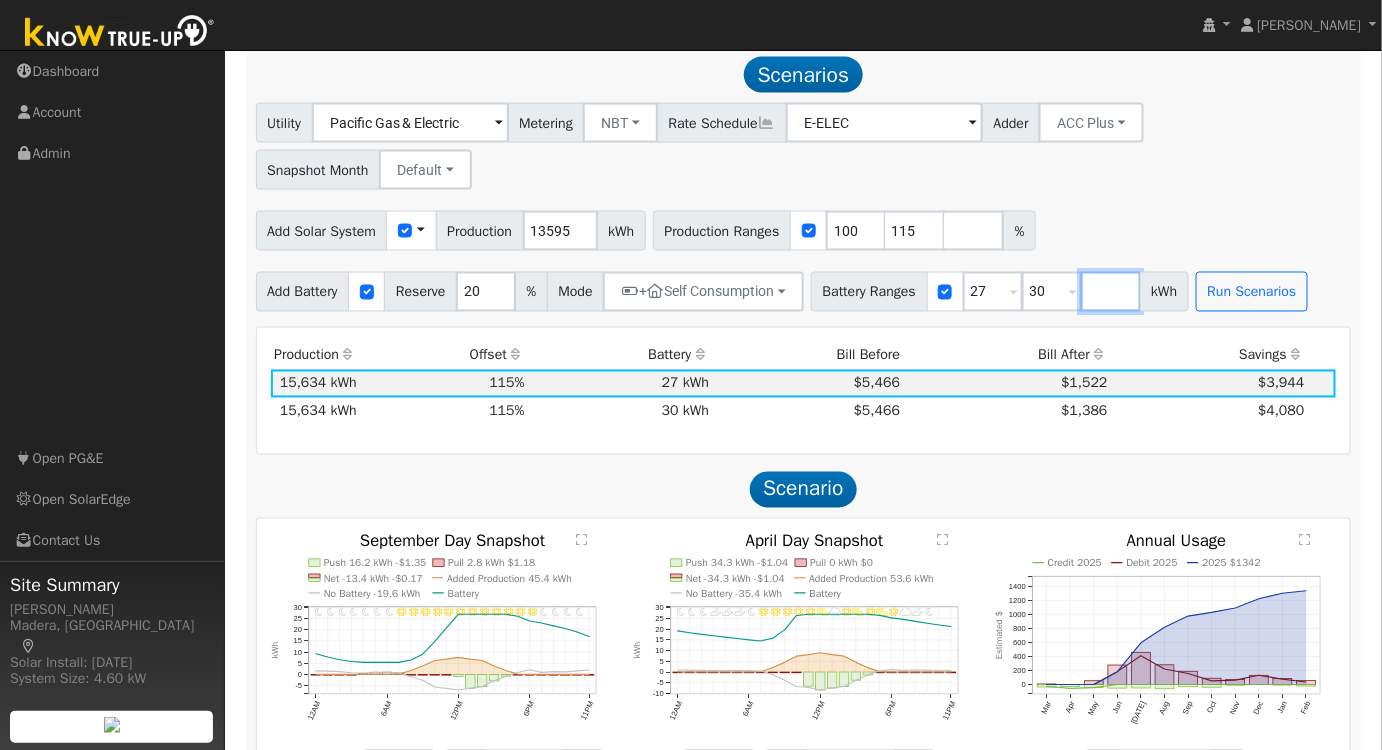 click at bounding box center [1111, 292] 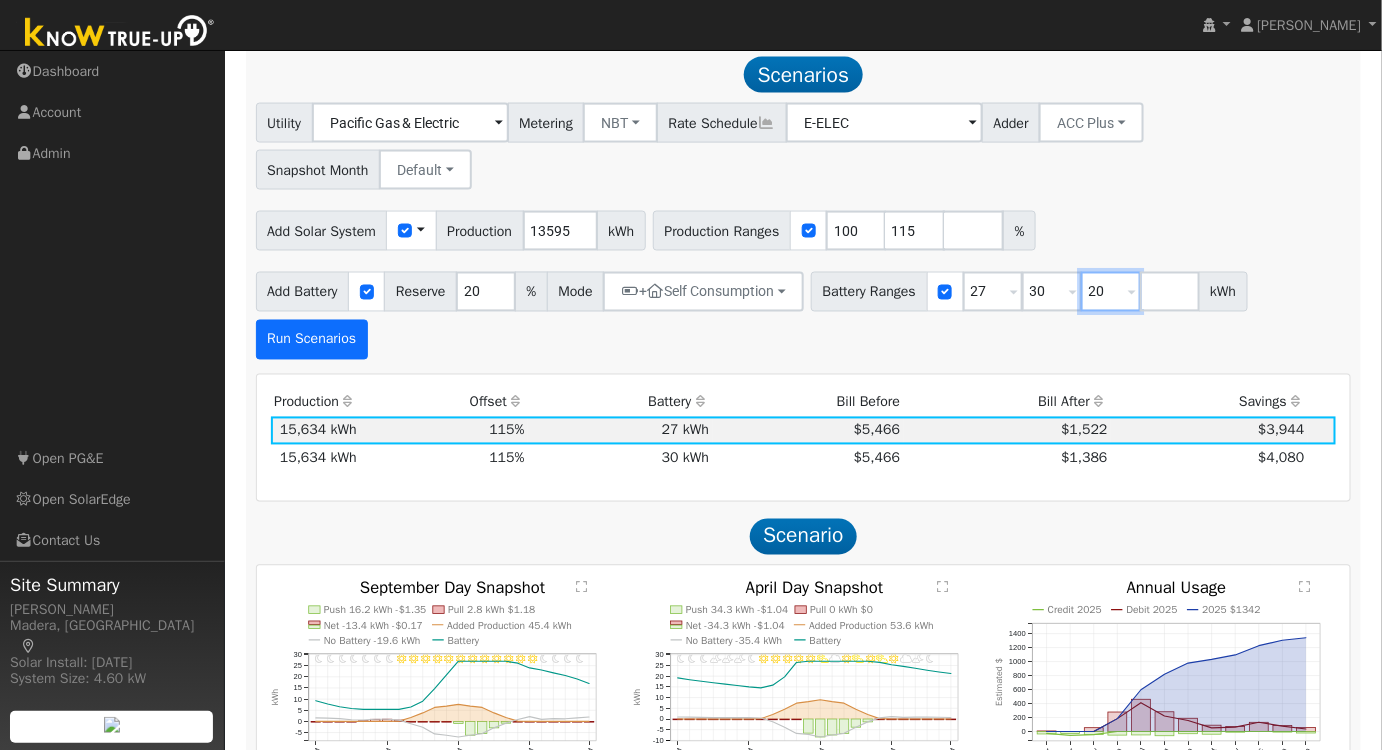 type on "20" 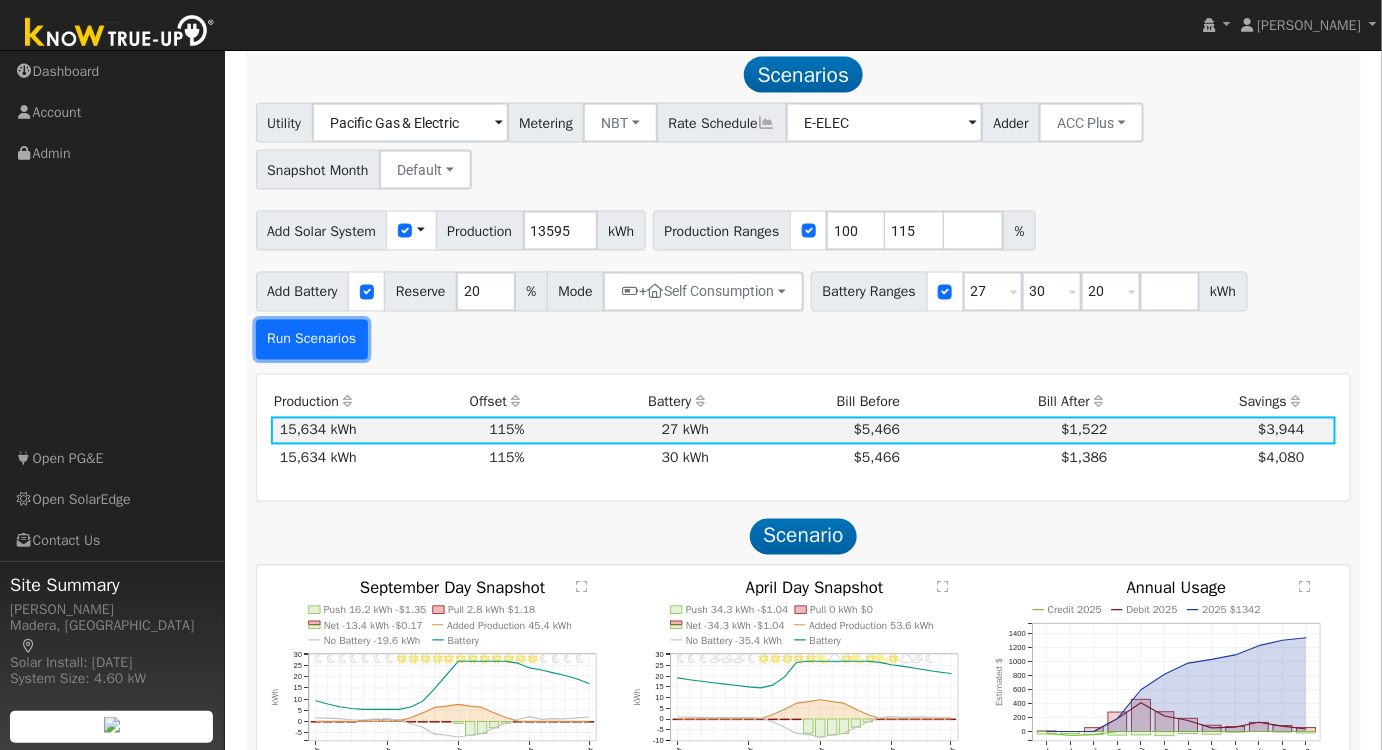 type on "20" 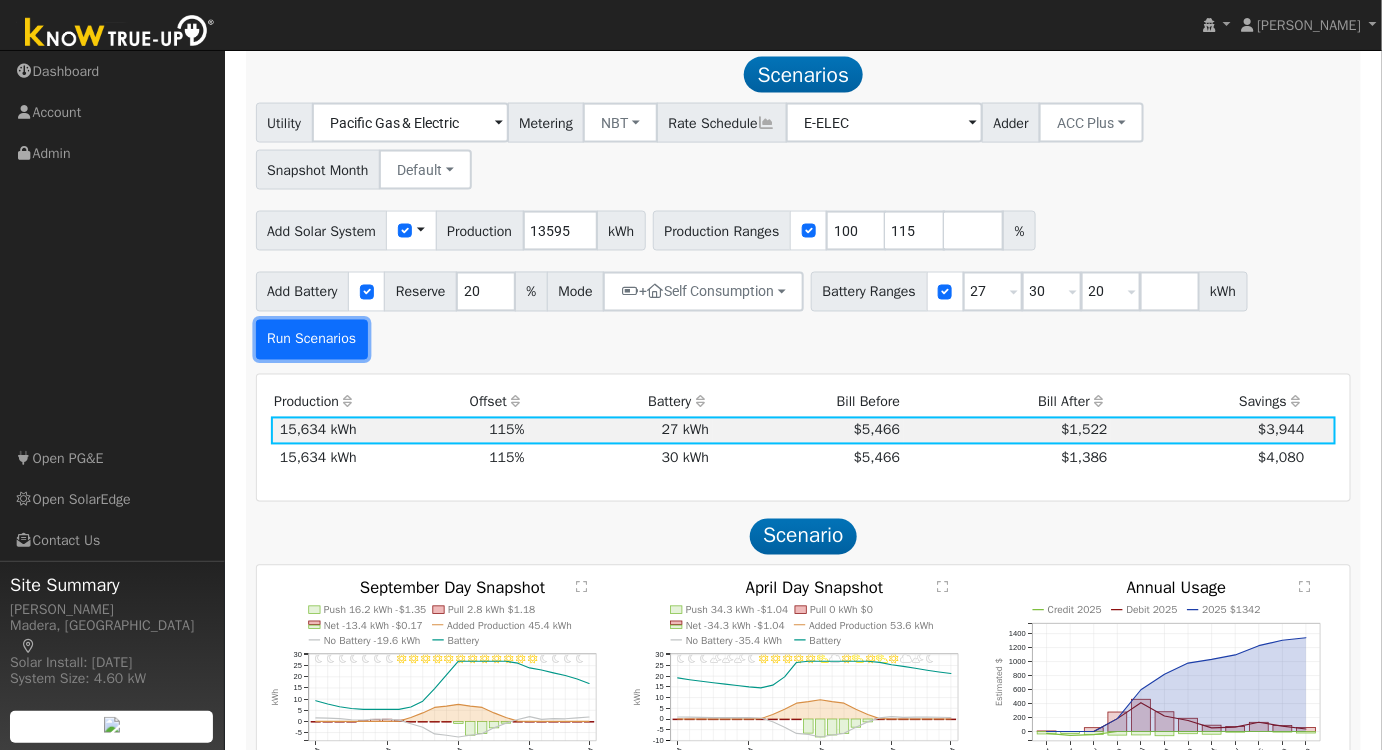 type on "27" 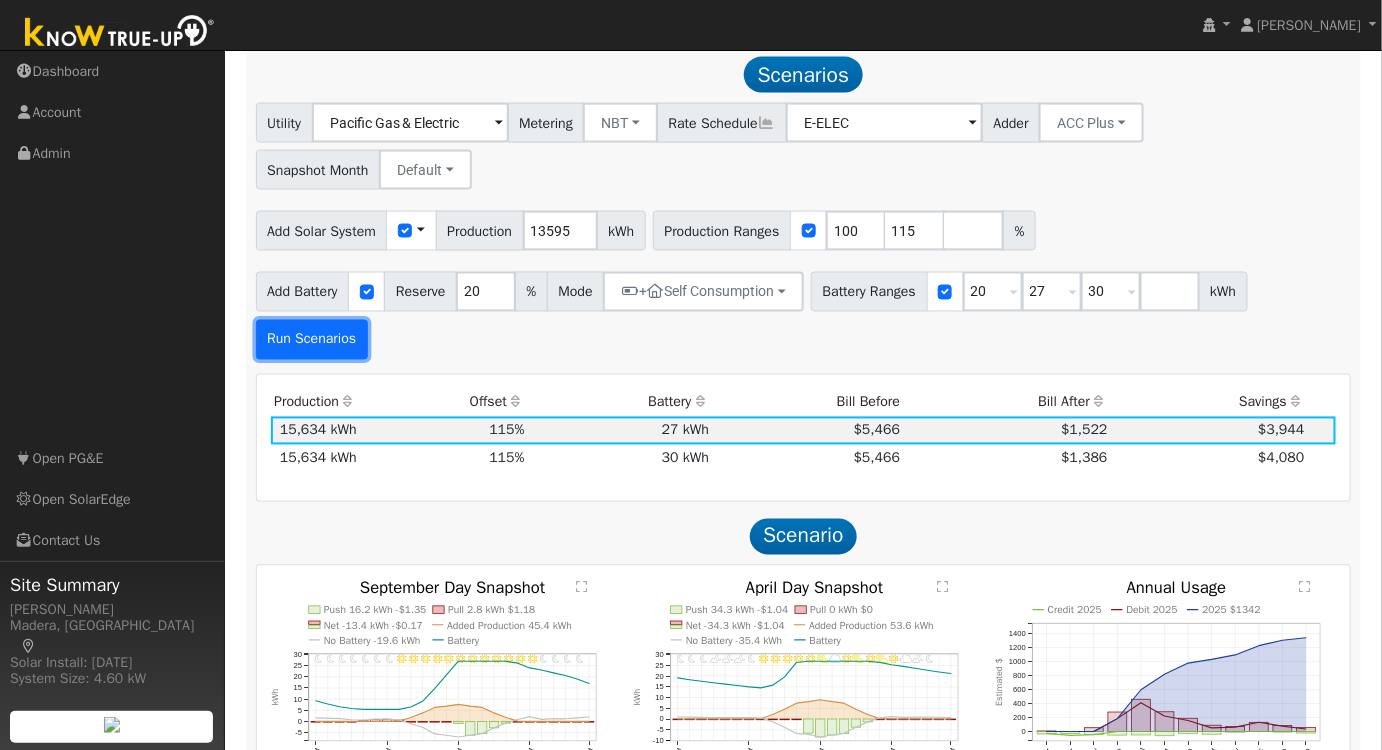 click on "Run Scenarios" at bounding box center (312, 340) 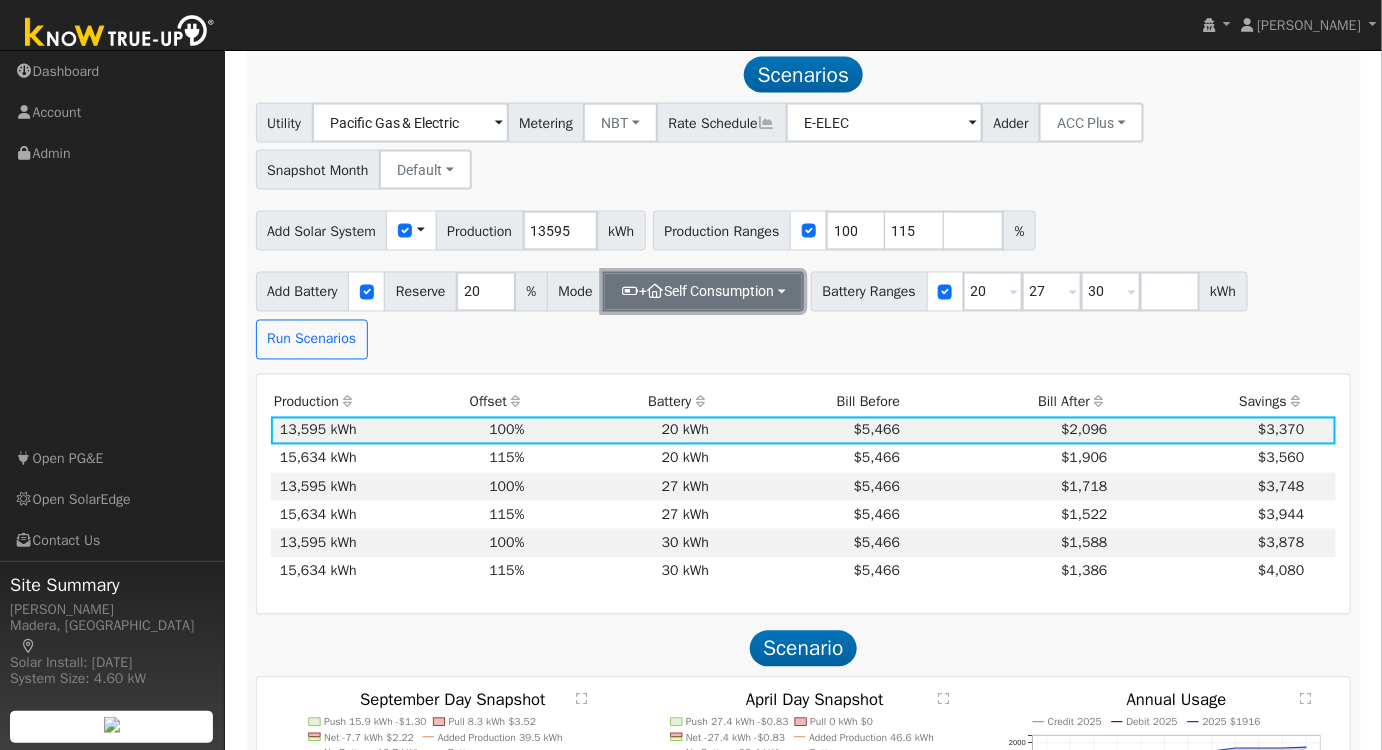click on "+  Self Consumption" at bounding box center (703, 292) 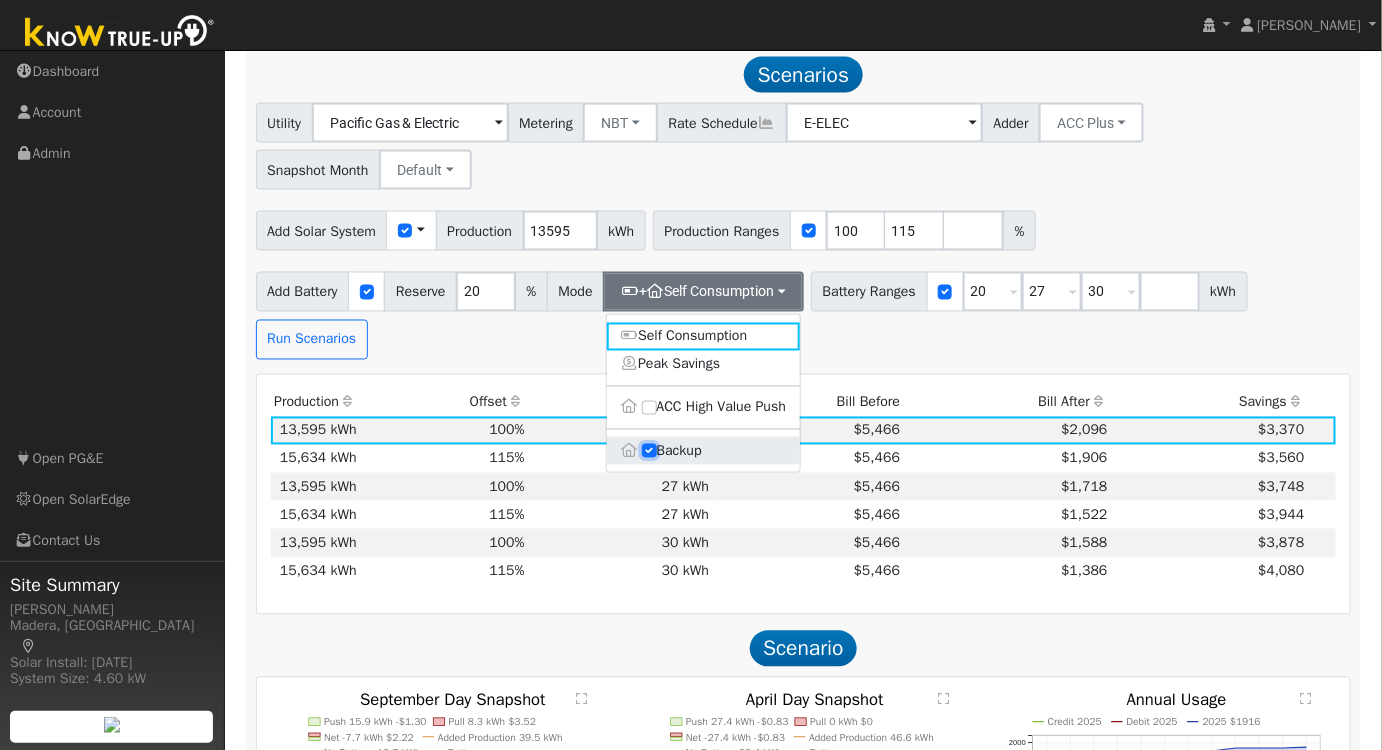 click on "Backup" at bounding box center [649, 451] 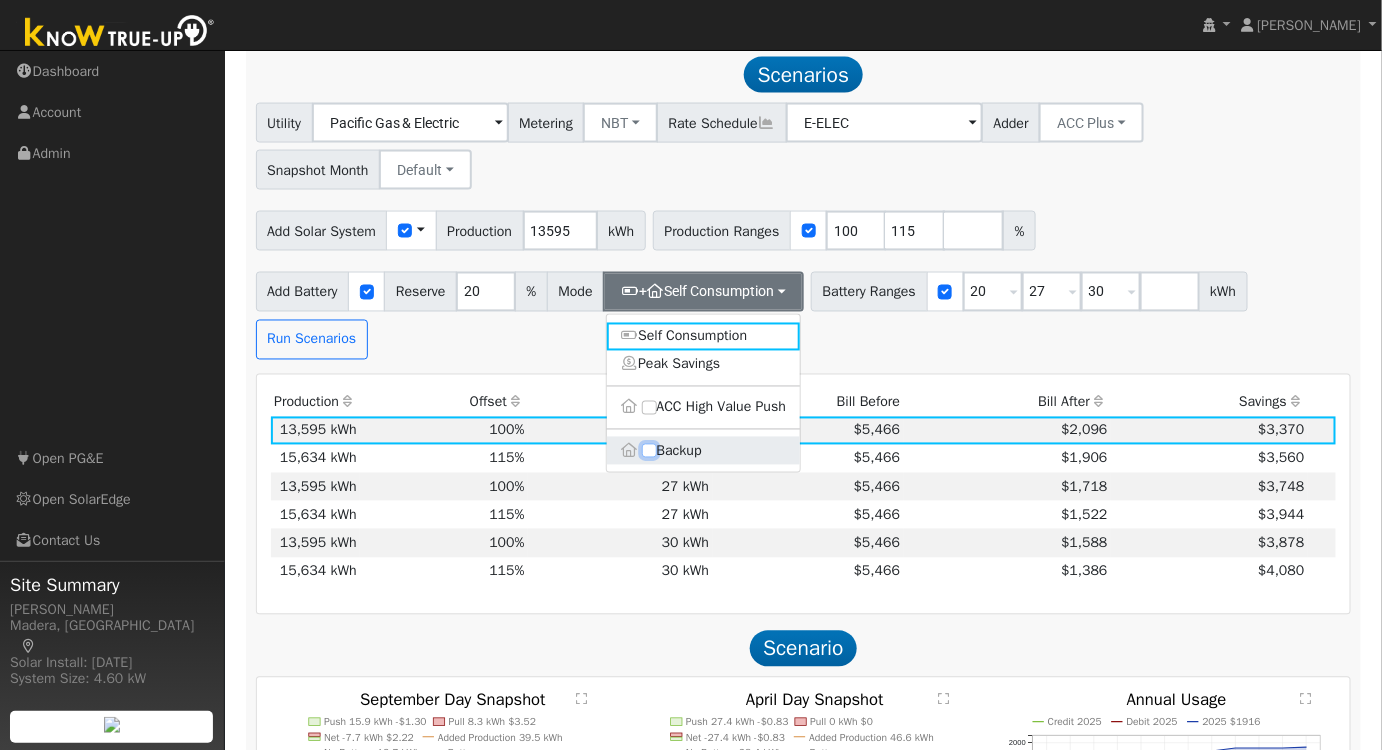 type on "10" 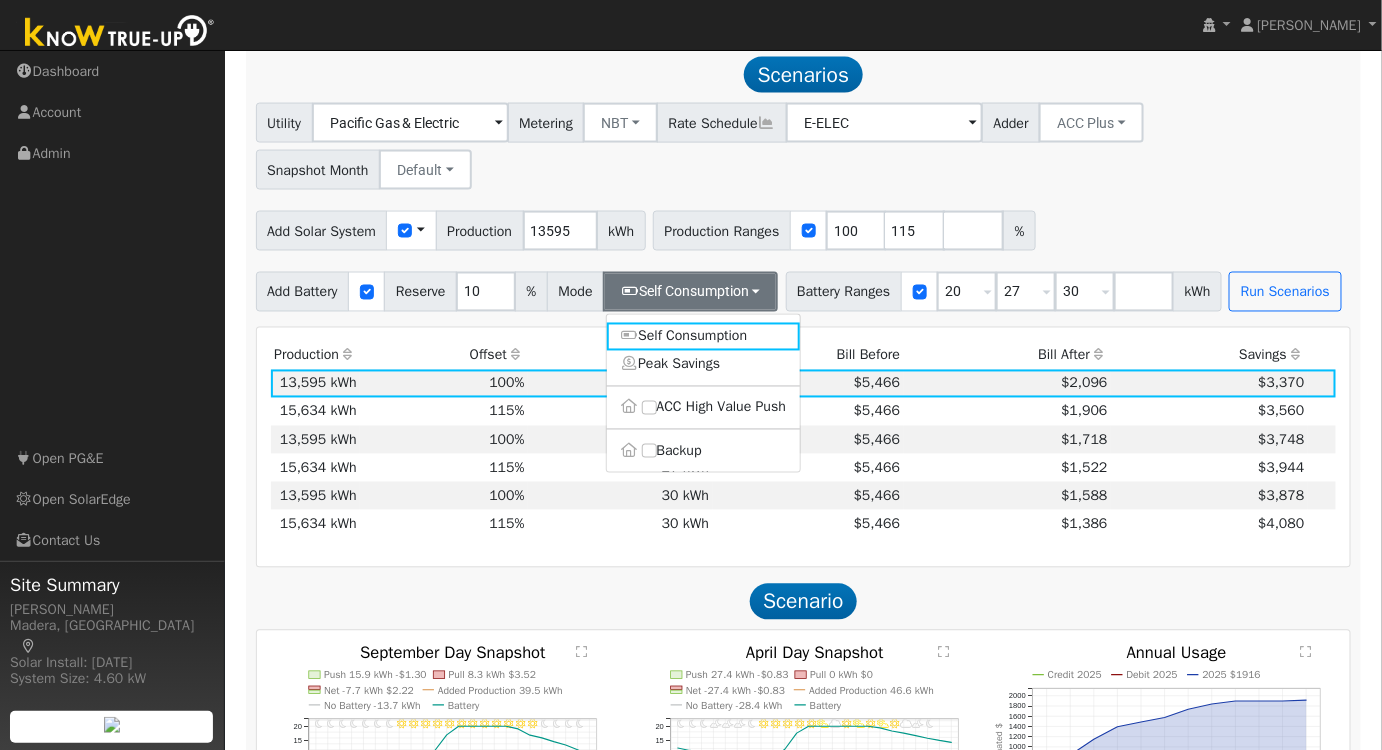 click on "Add Solar System Use CSV Data Production 13595 kWh Production Ranges 100 115 %" at bounding box center [803, 227] 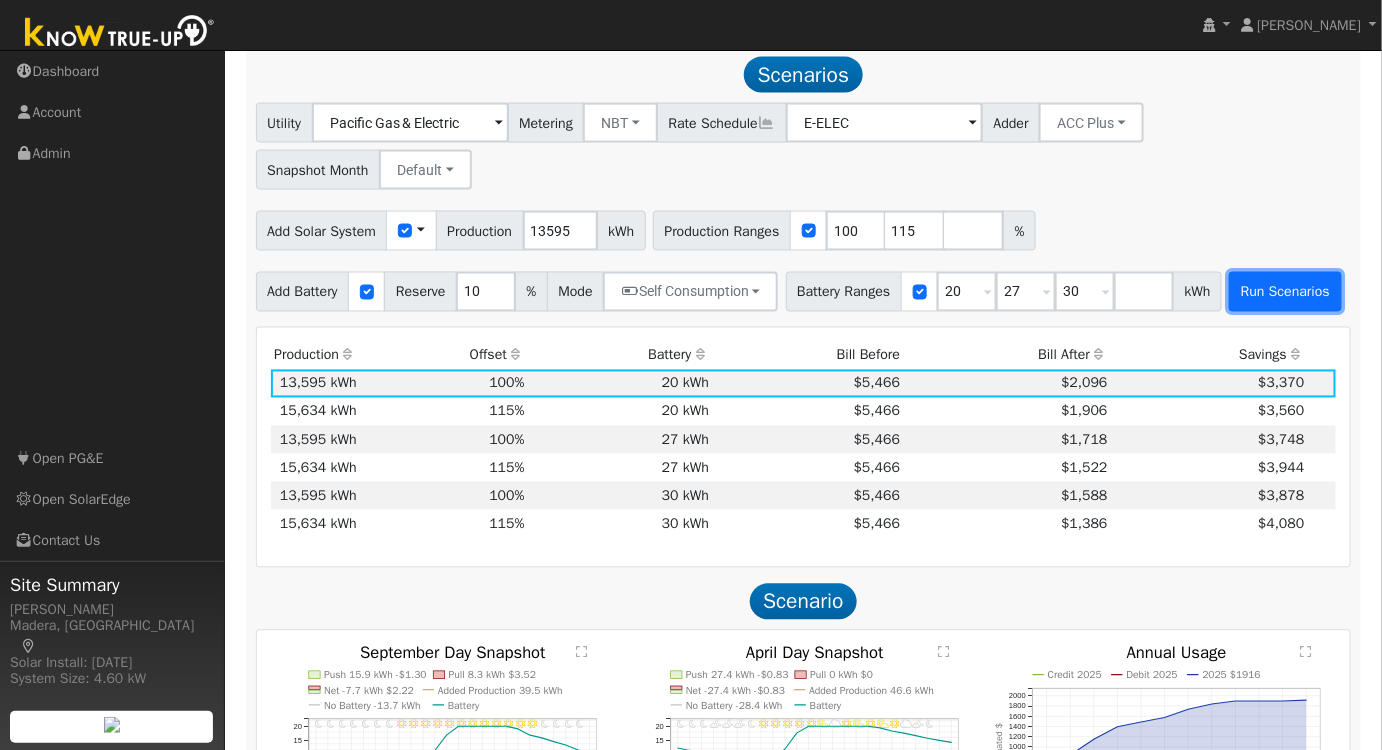 click on "Run Scenarios" at bounding box center (1285, 292) 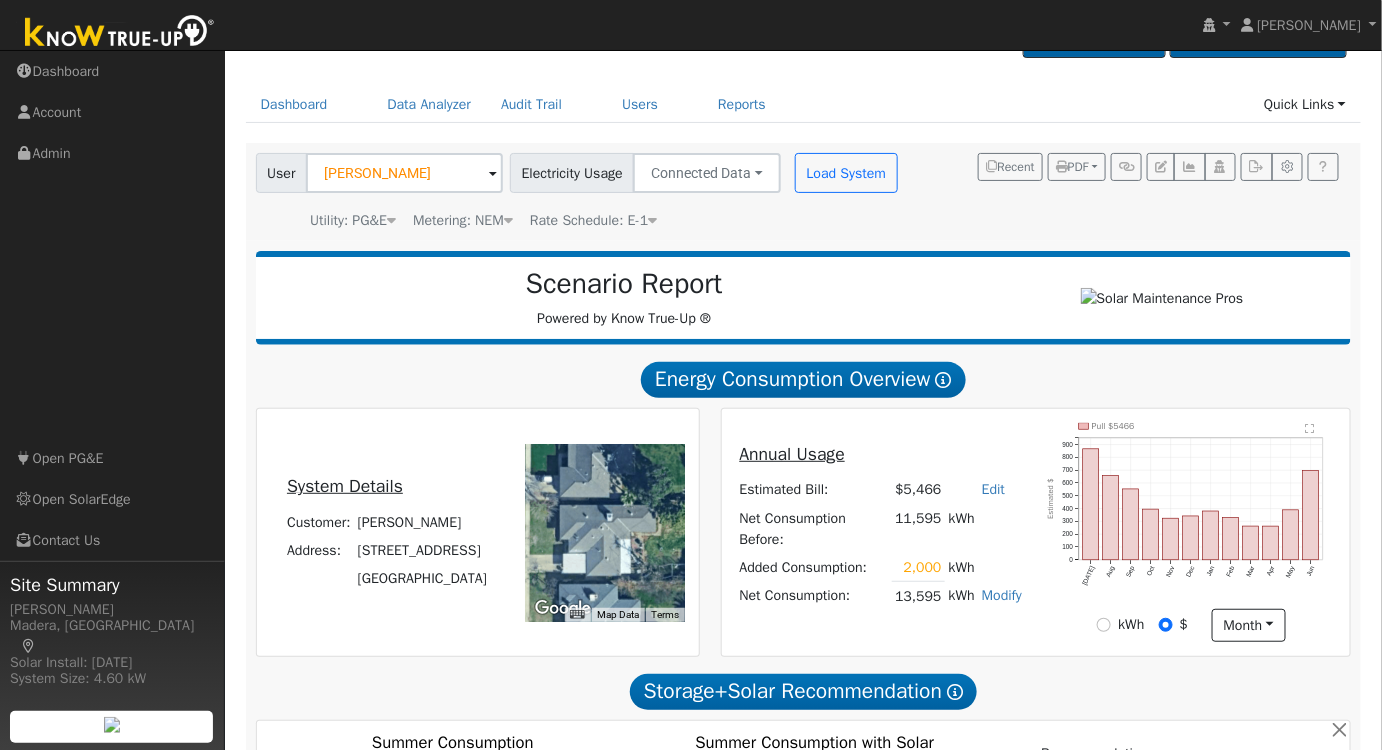 scroll, scrollTop: 0, scrollLeft: 0, axis: both 